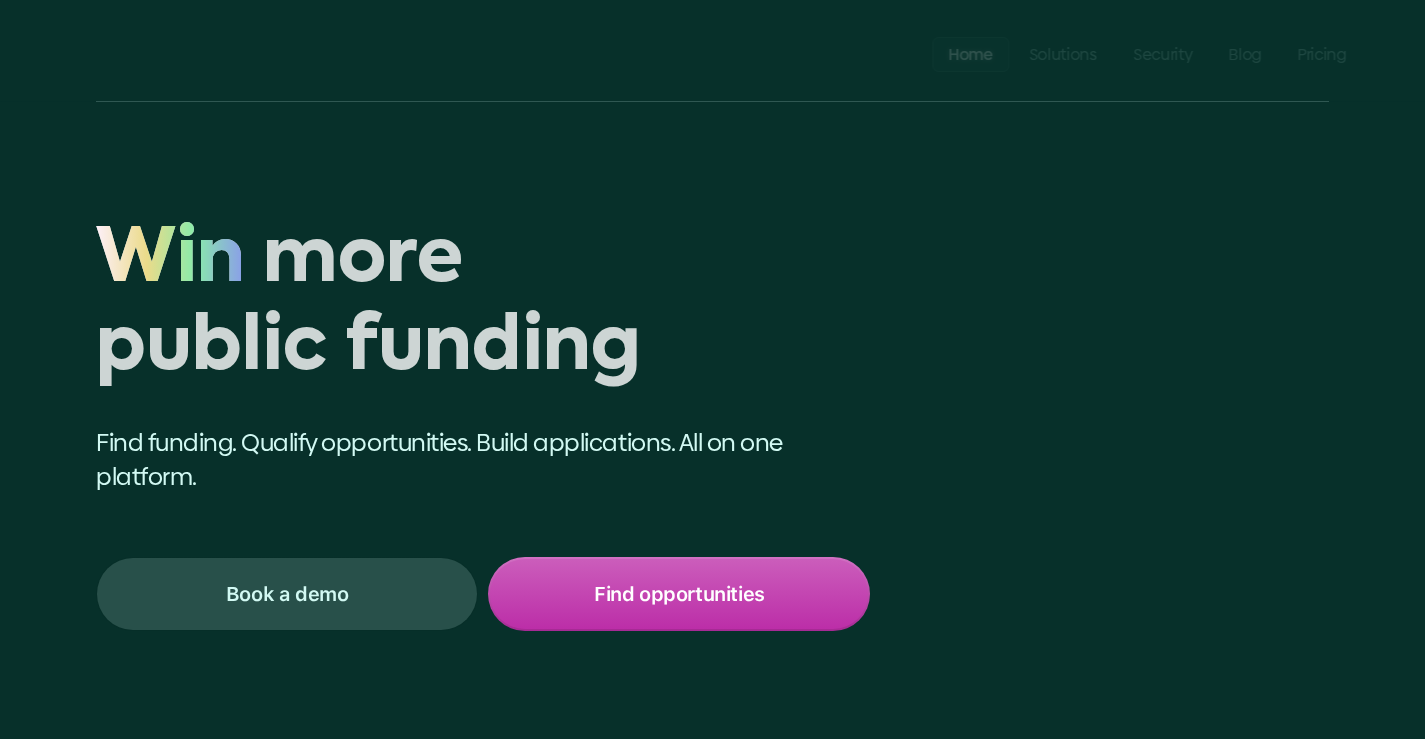 scroll, scrollTop: 0, scrollLeft: 0, axis: both 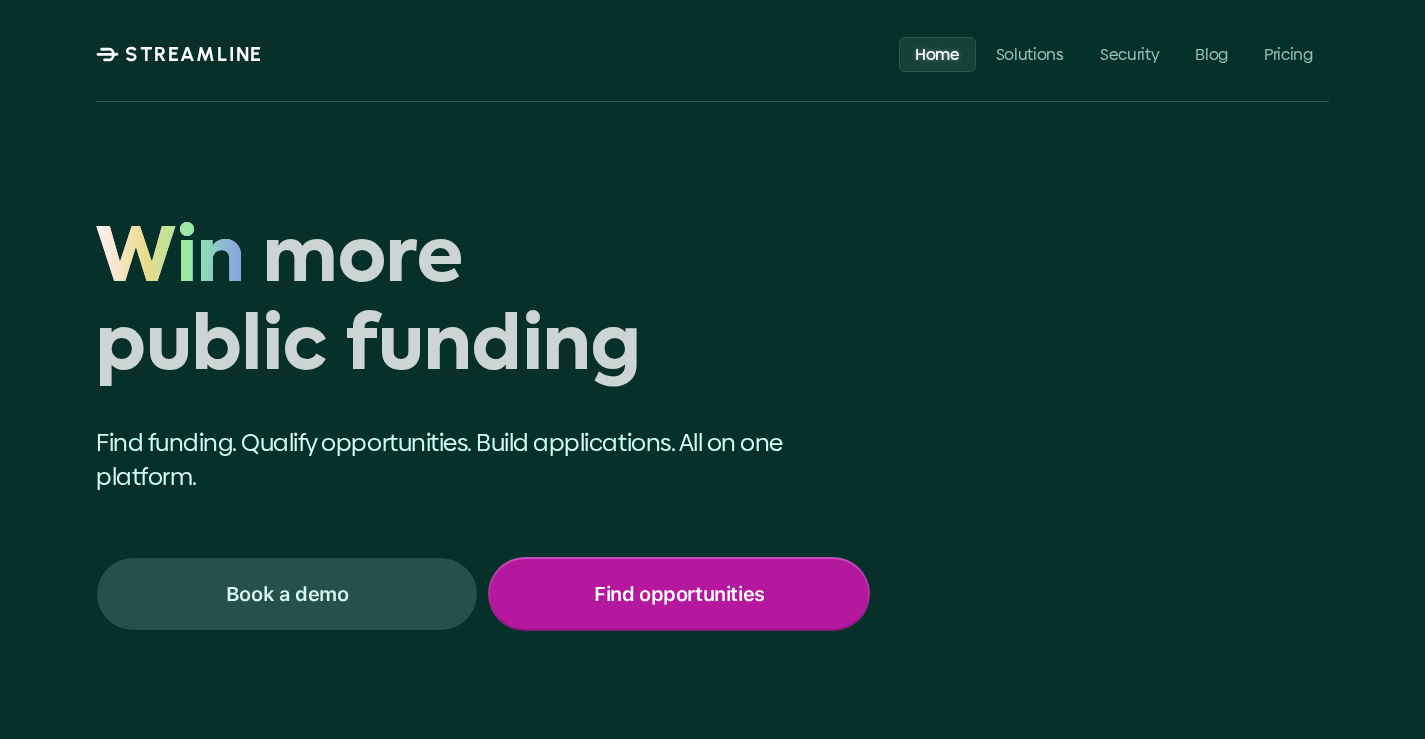 click on "Find opportunities" at bounding box center [679, 594] 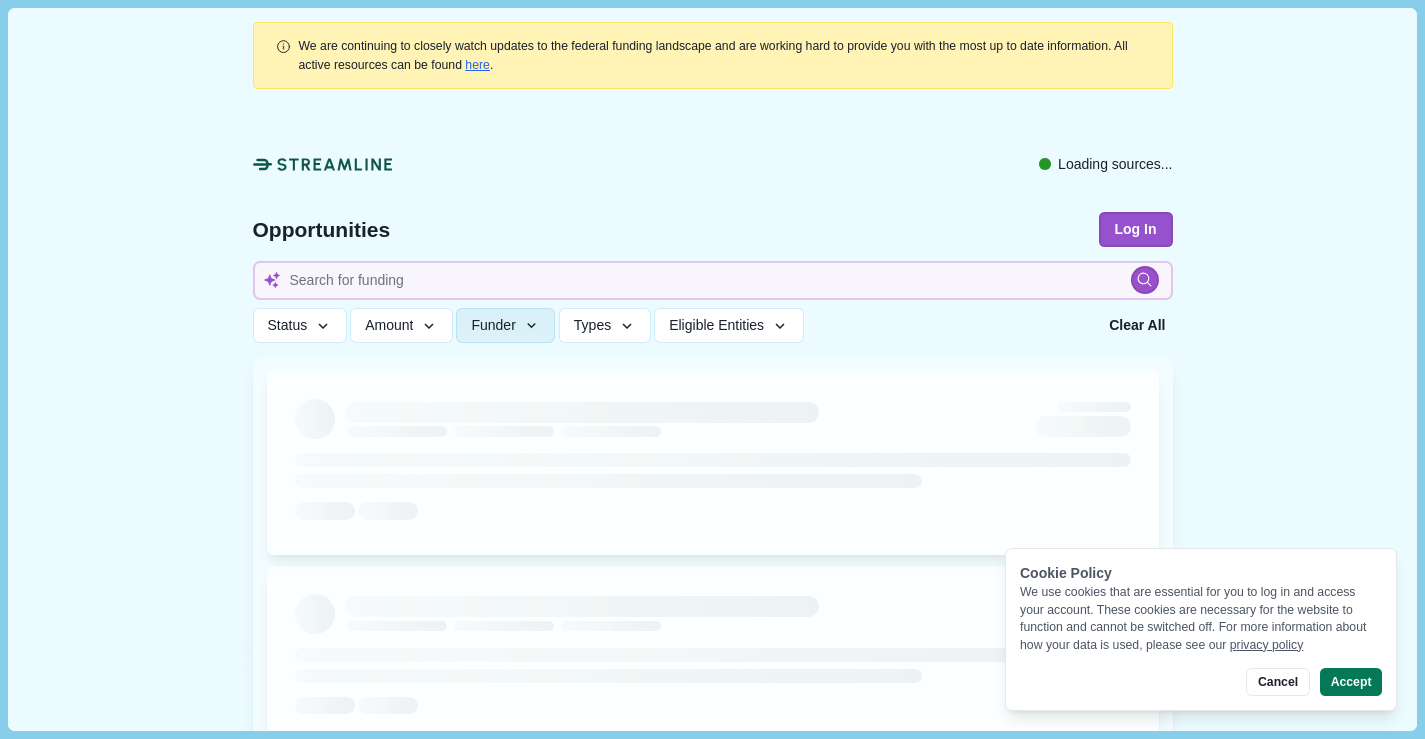type 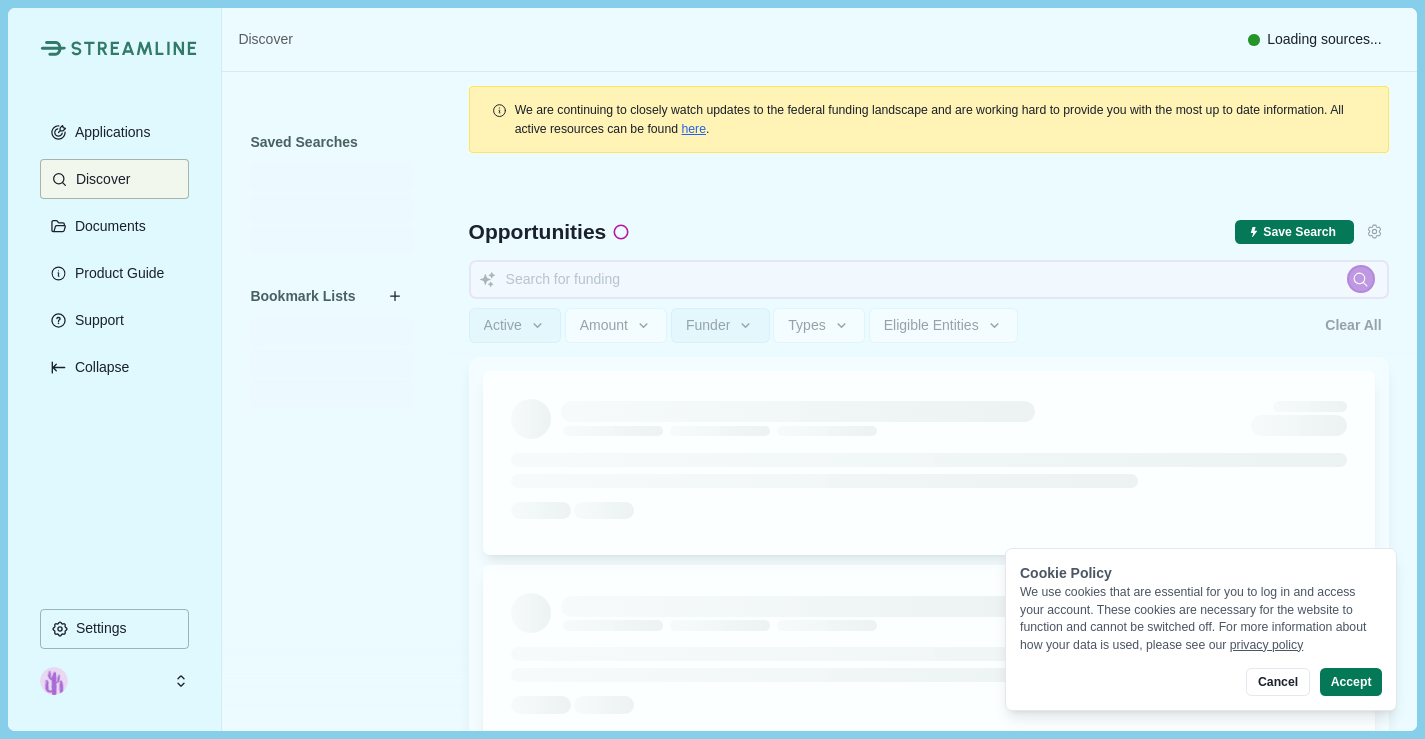 type 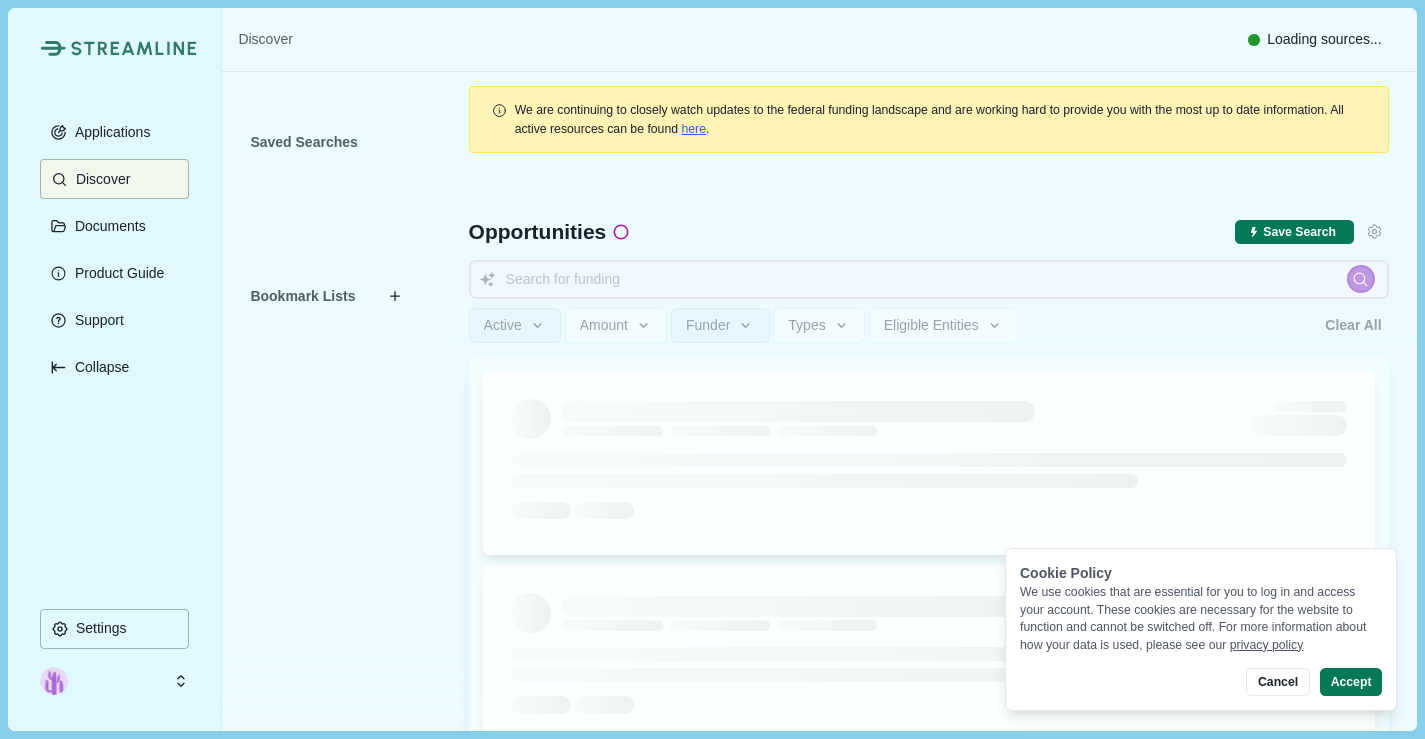 type 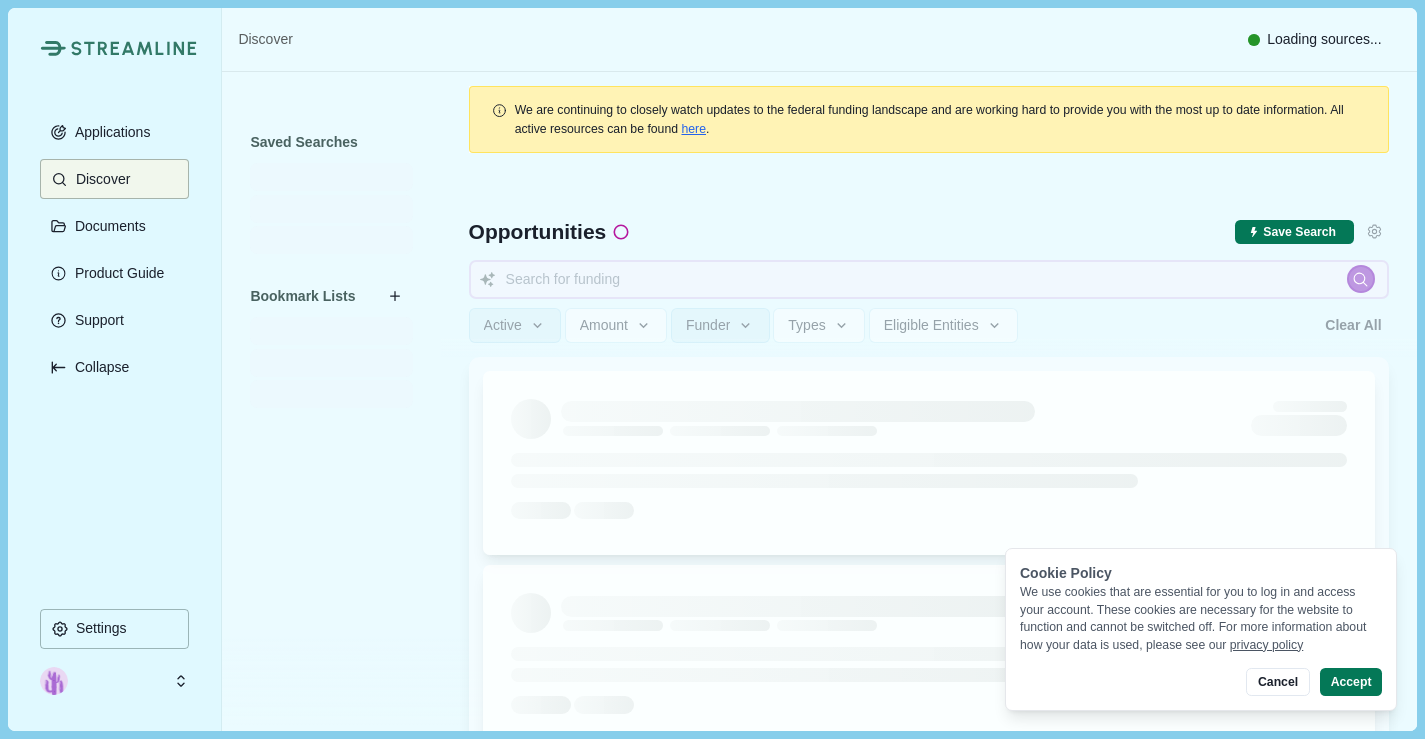 type 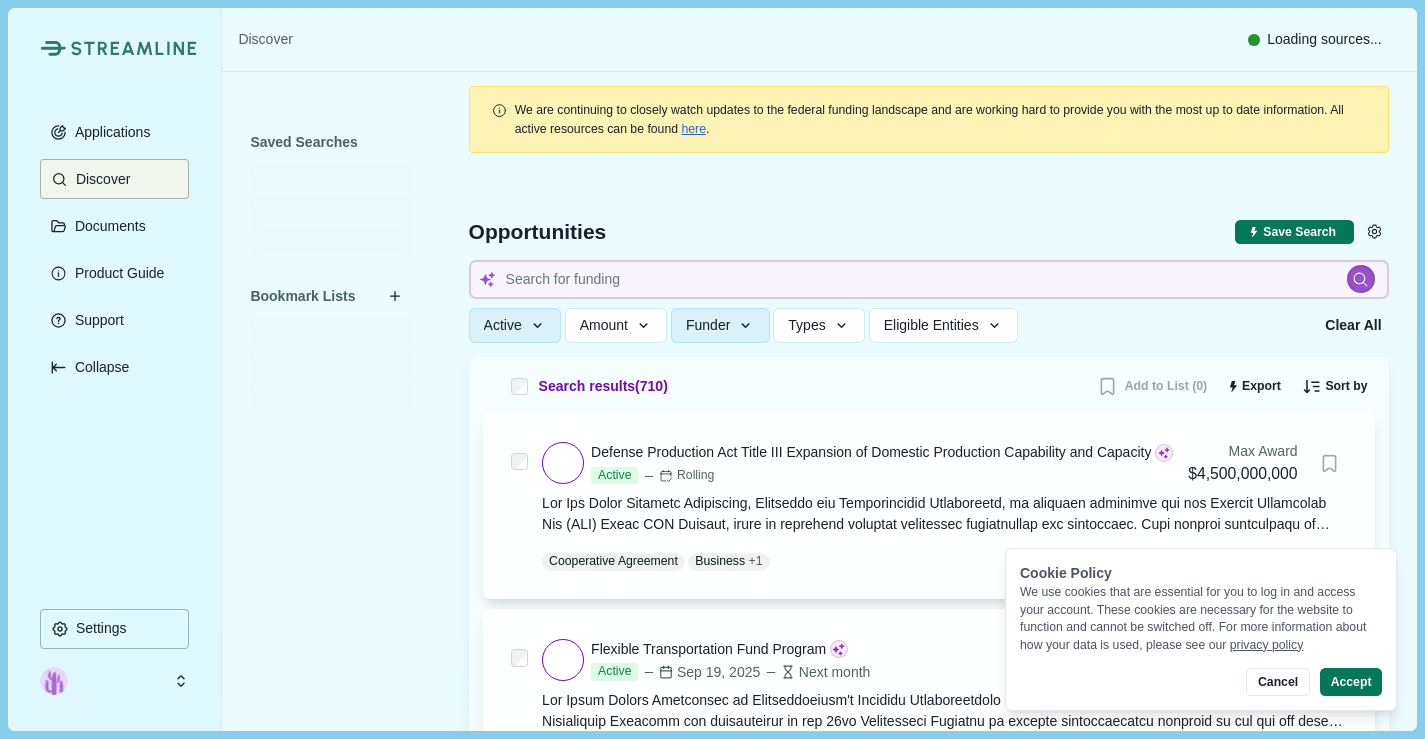 type 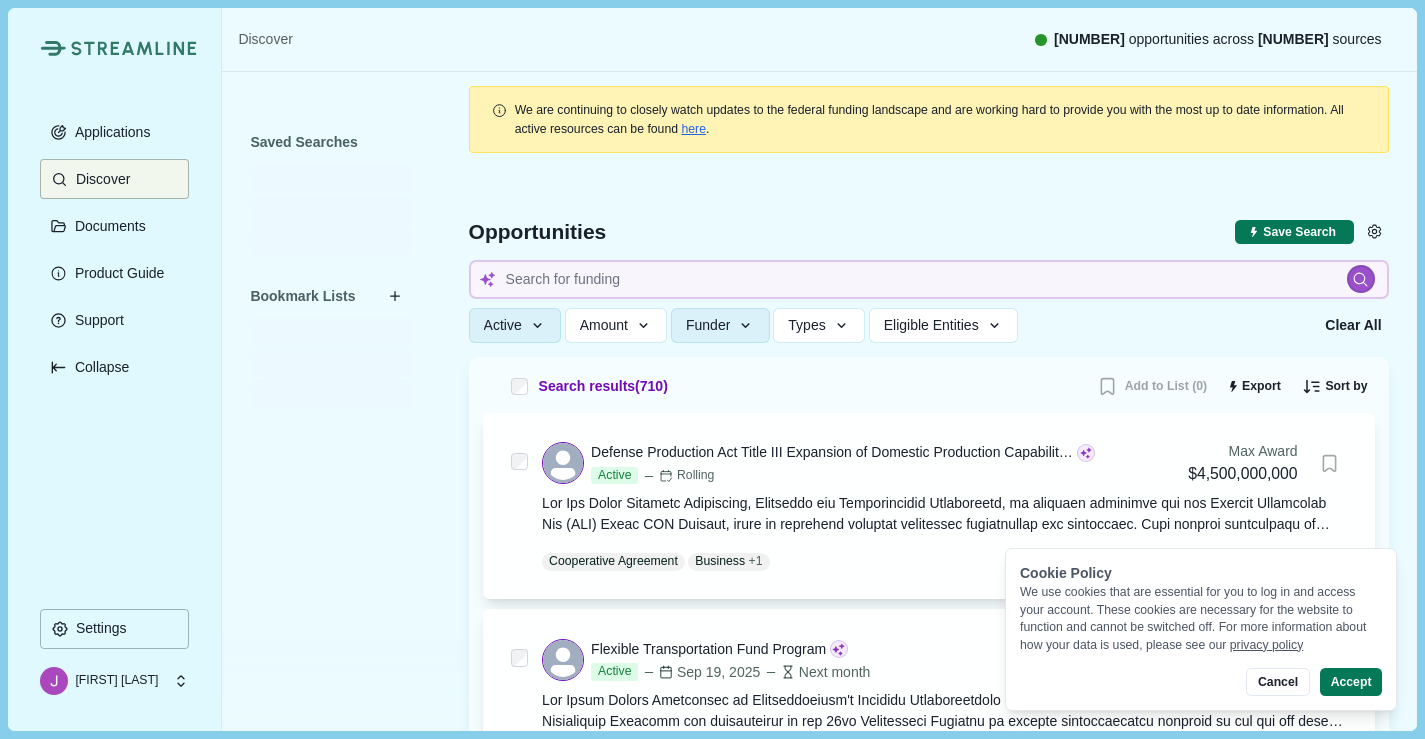 type 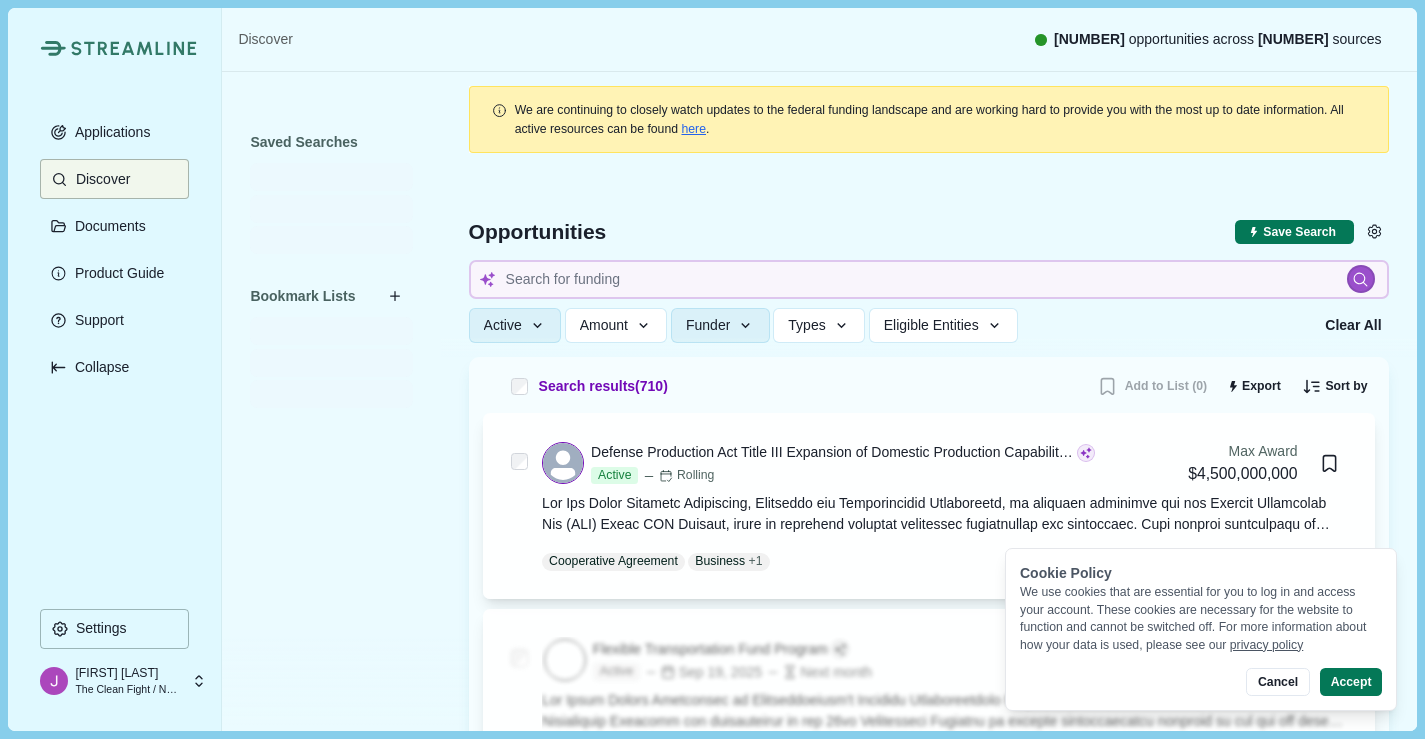 type 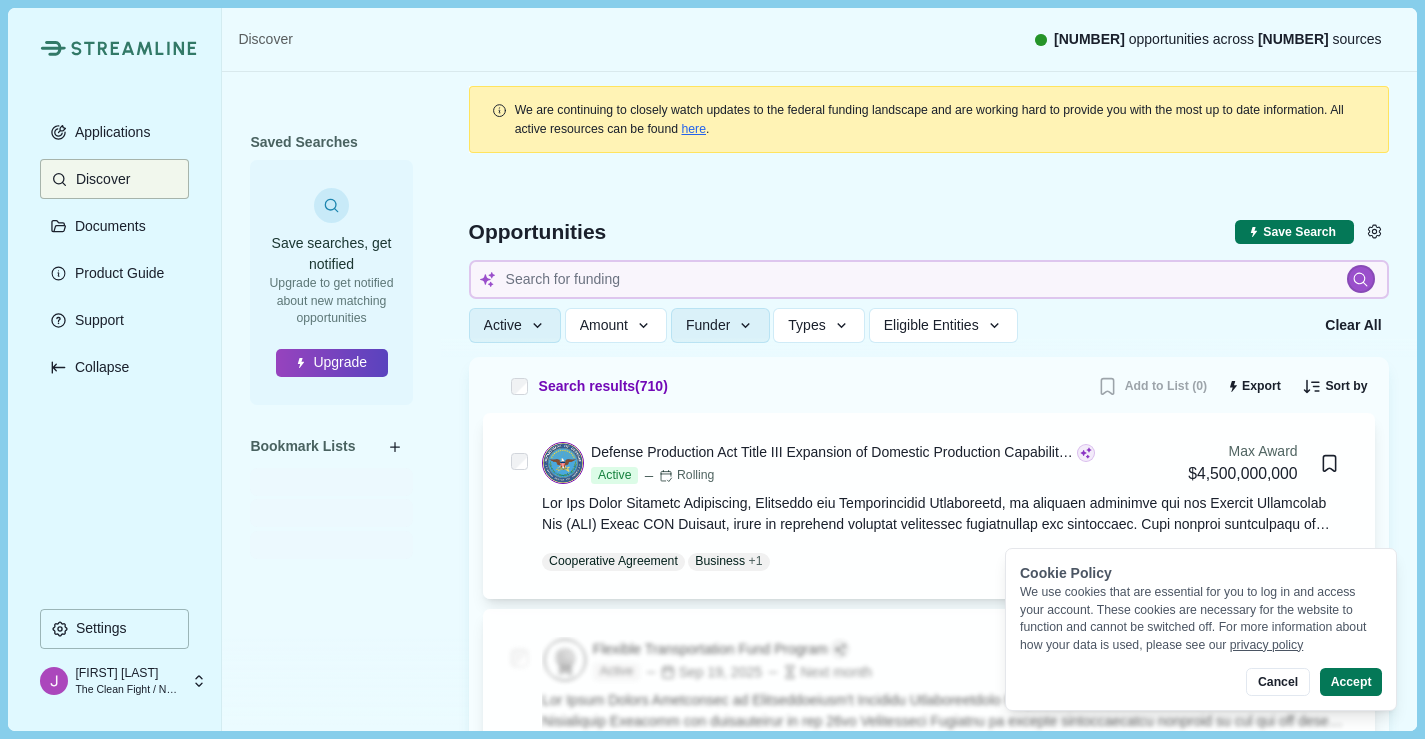 type 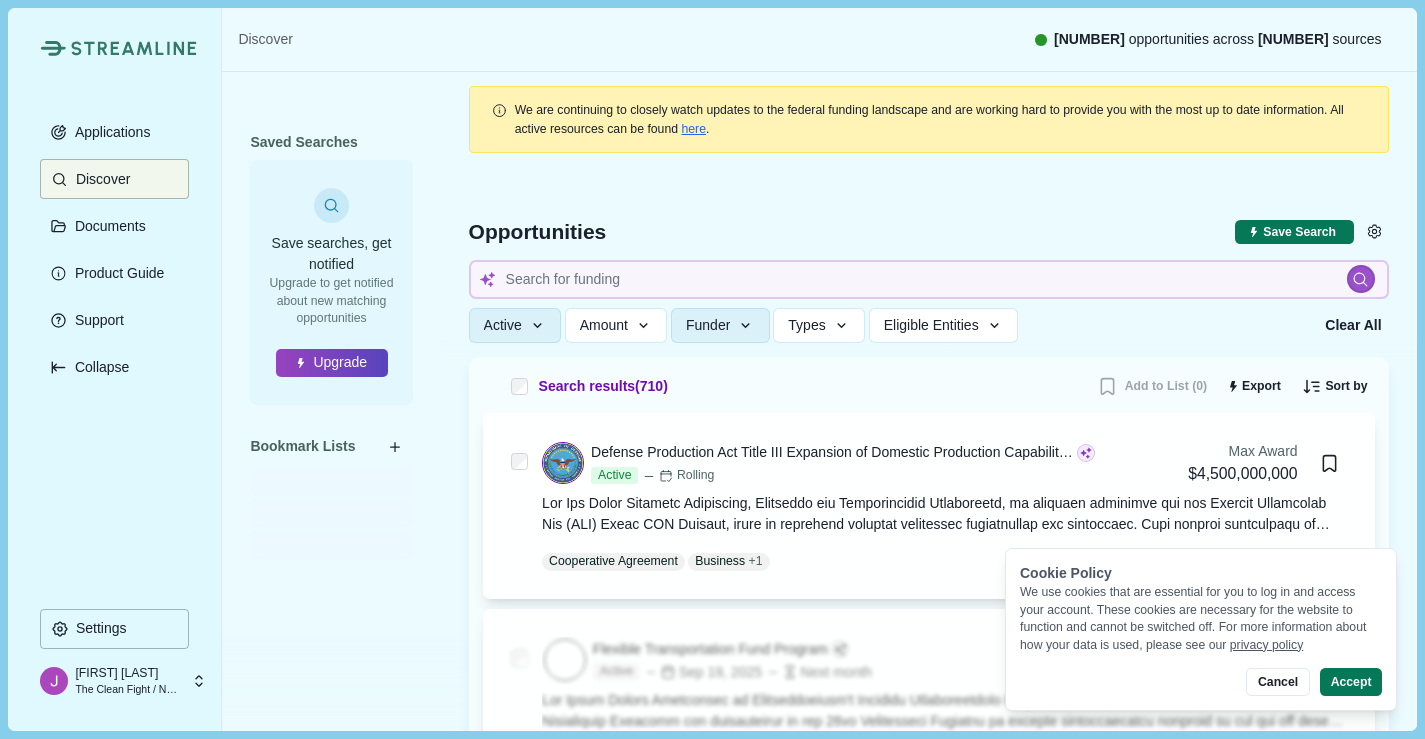 type 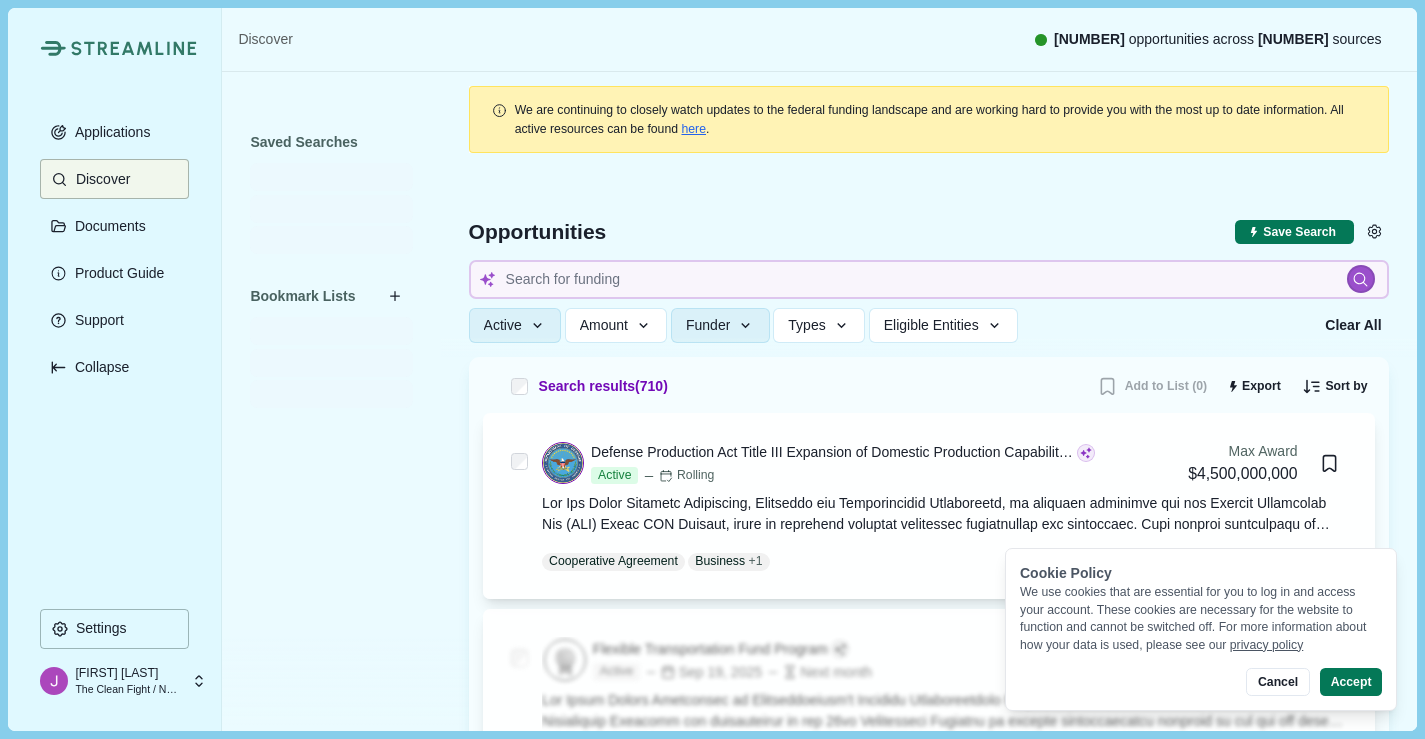type 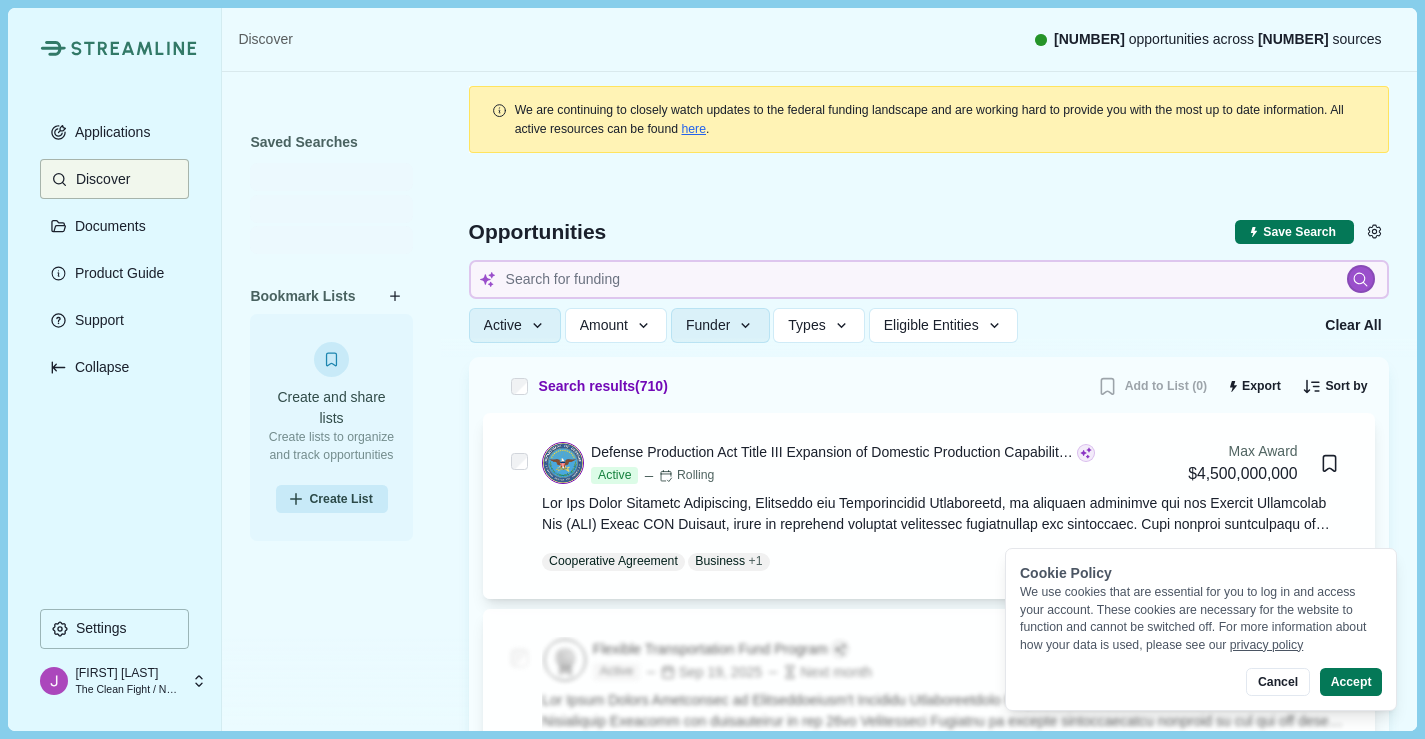 type 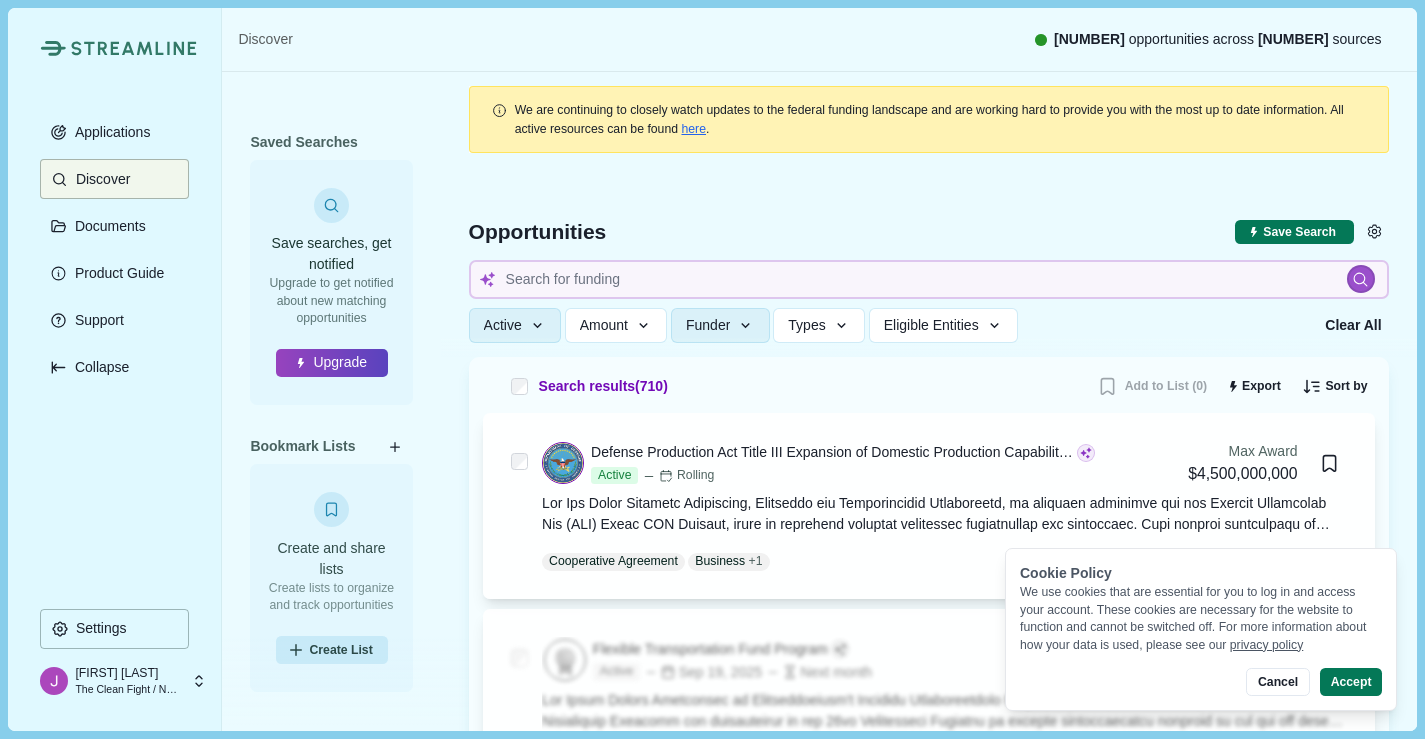 type 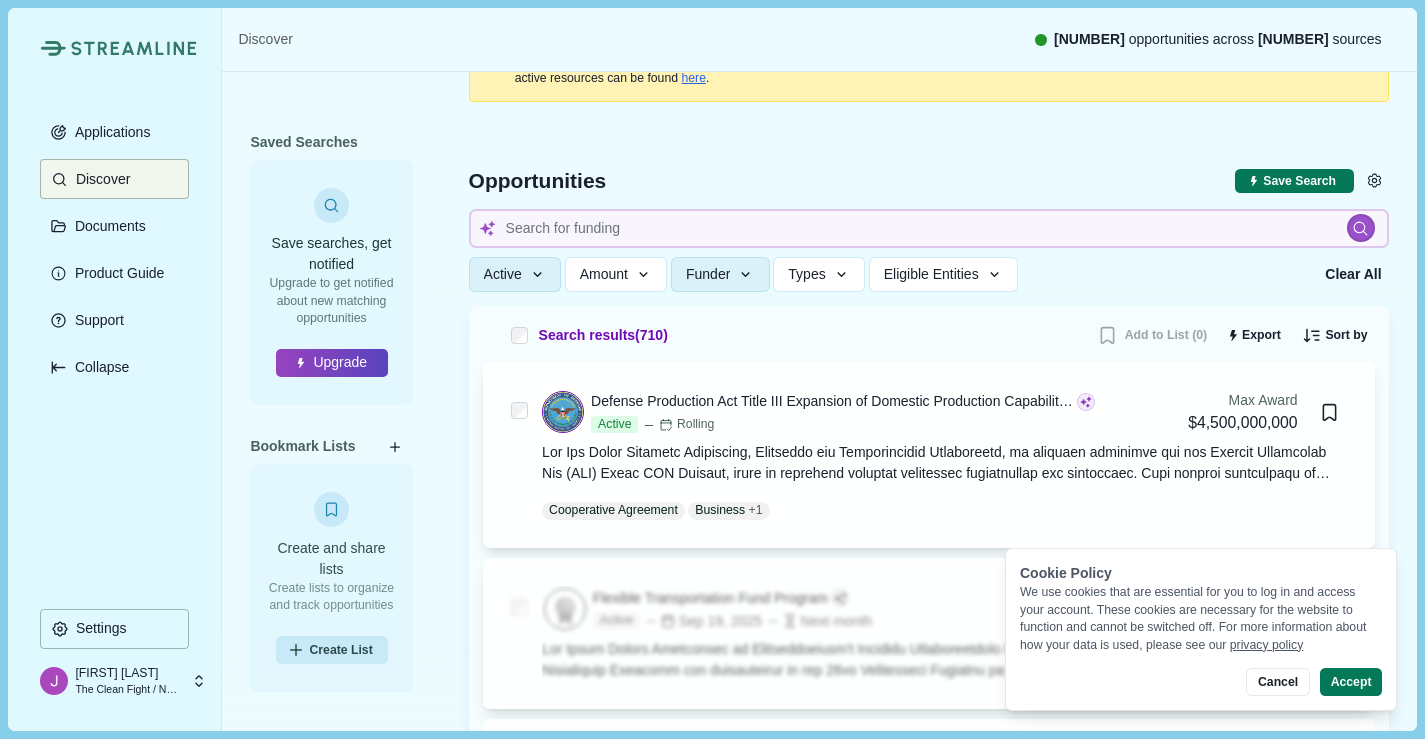 scroll, scrollTop: 47, scrollLeft: 0, axis: vertical 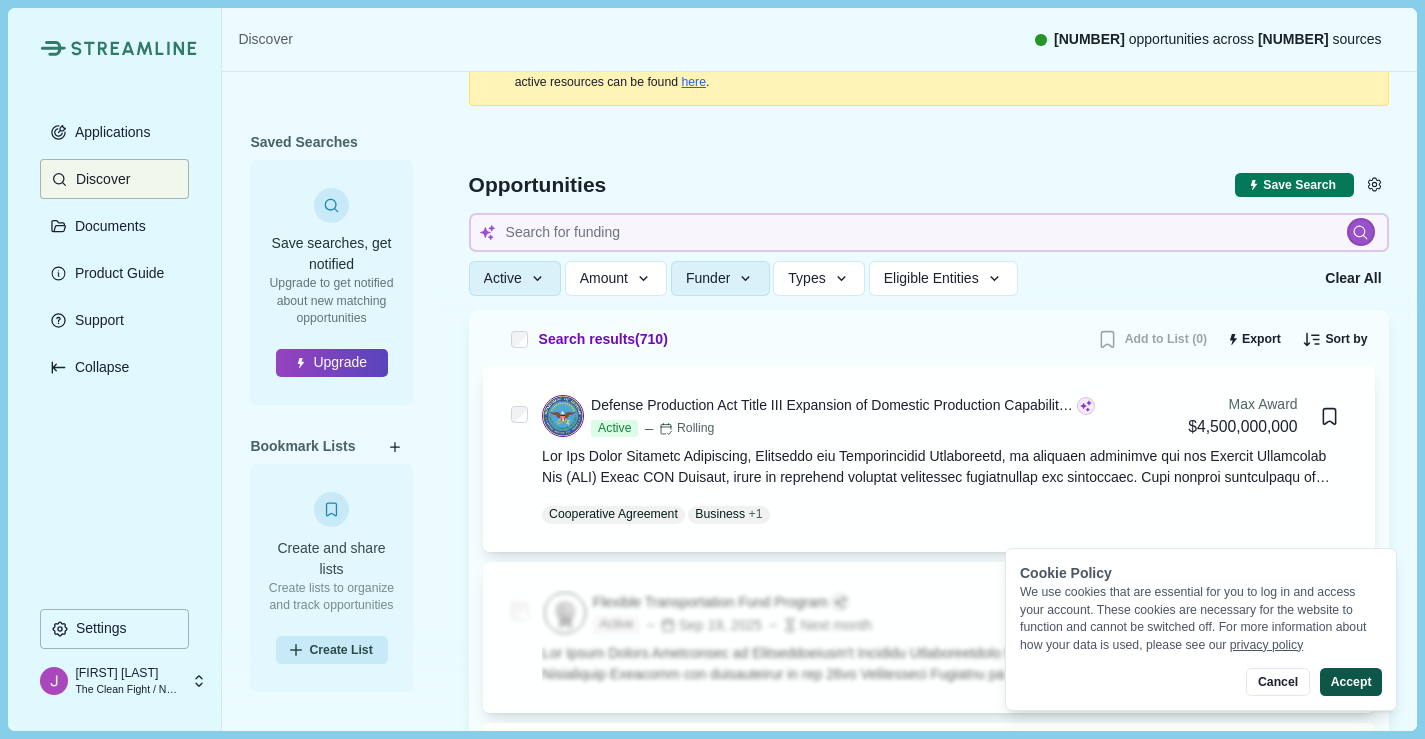 click on "Accept" at bounding box center [1351, 682] 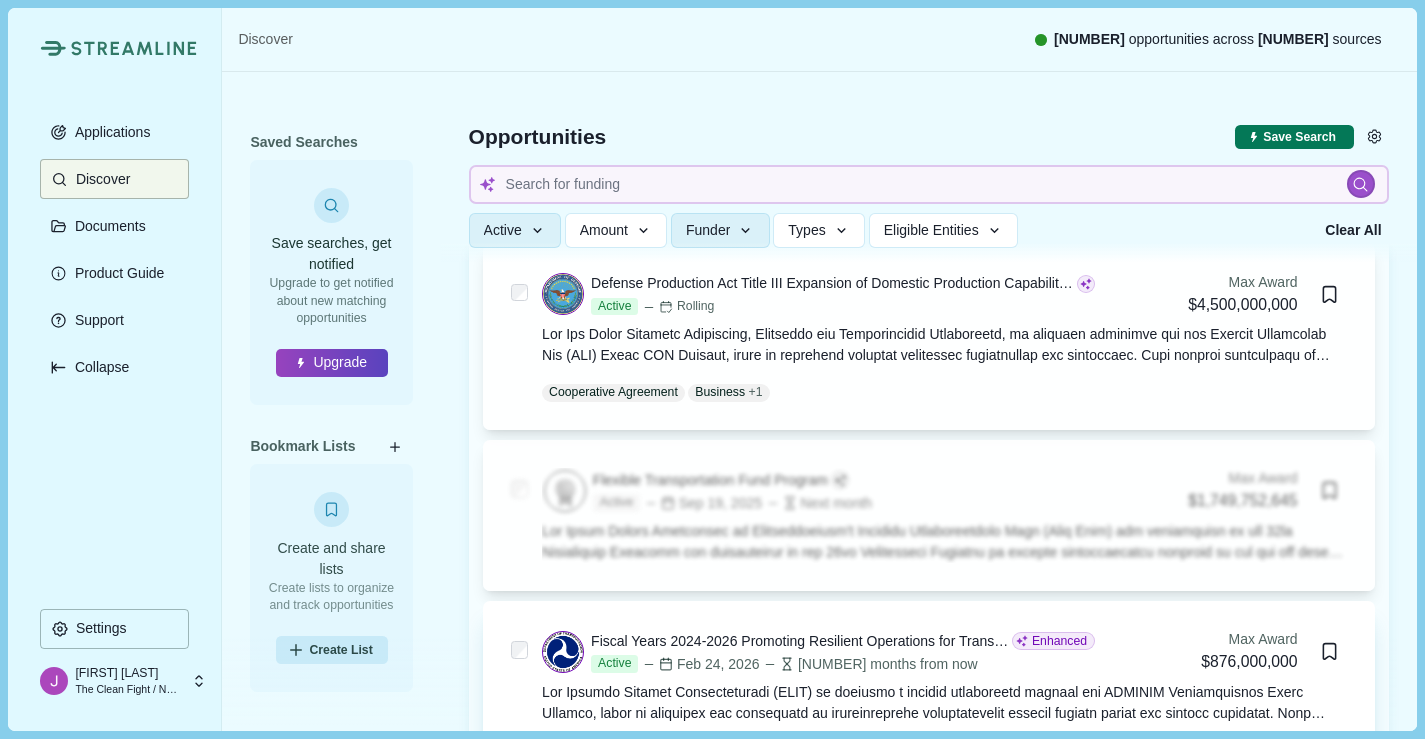 scroll, scrollTop: 162, scrollLeft: 0, axis: vertical 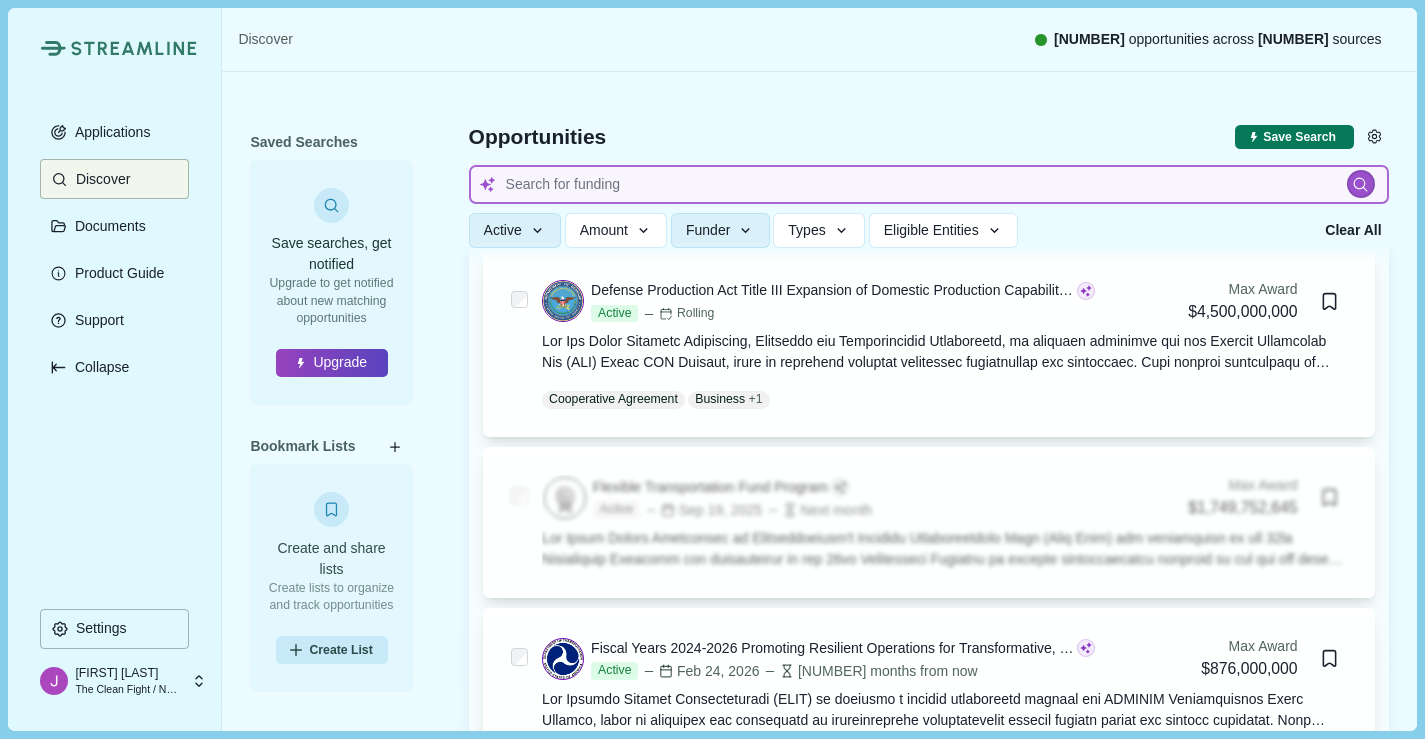 click at bounding box center [929, 184] 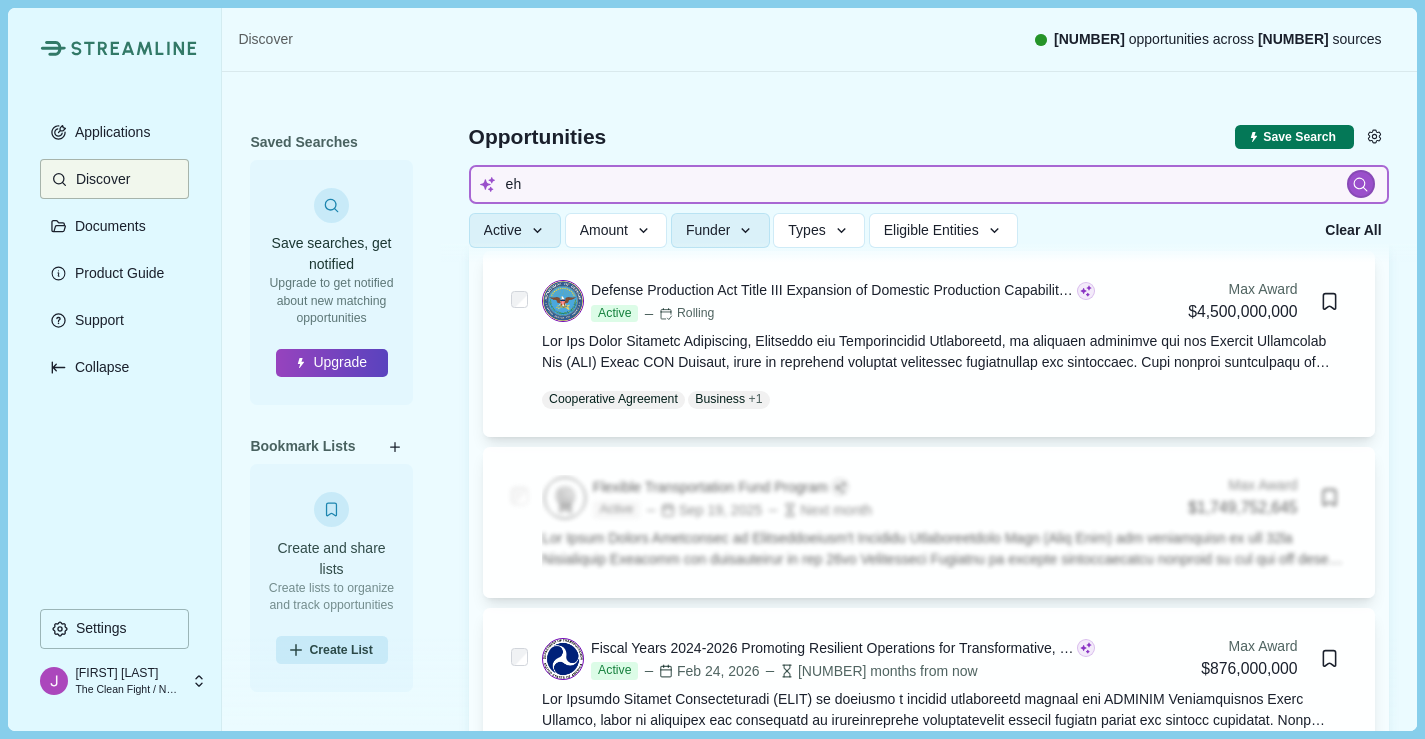 type on "e" 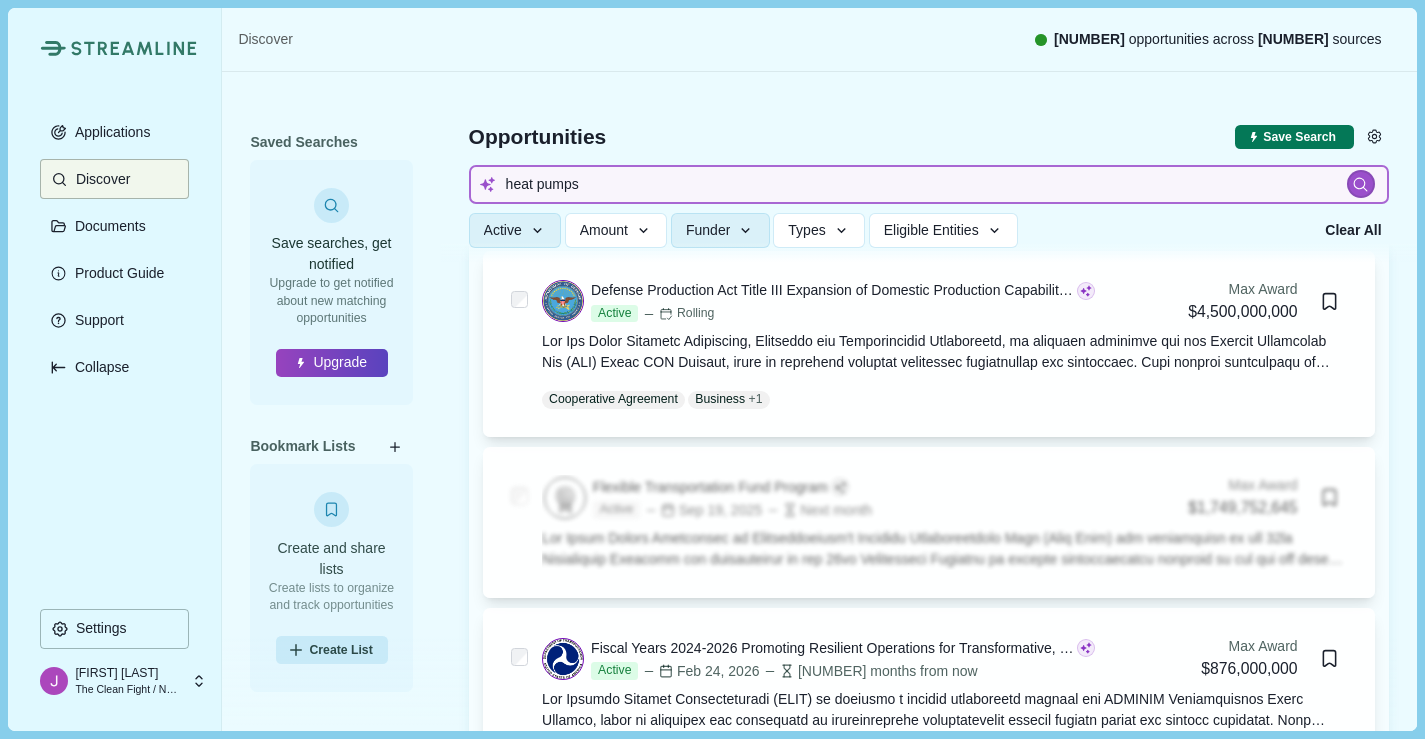 type on "heat pumps" 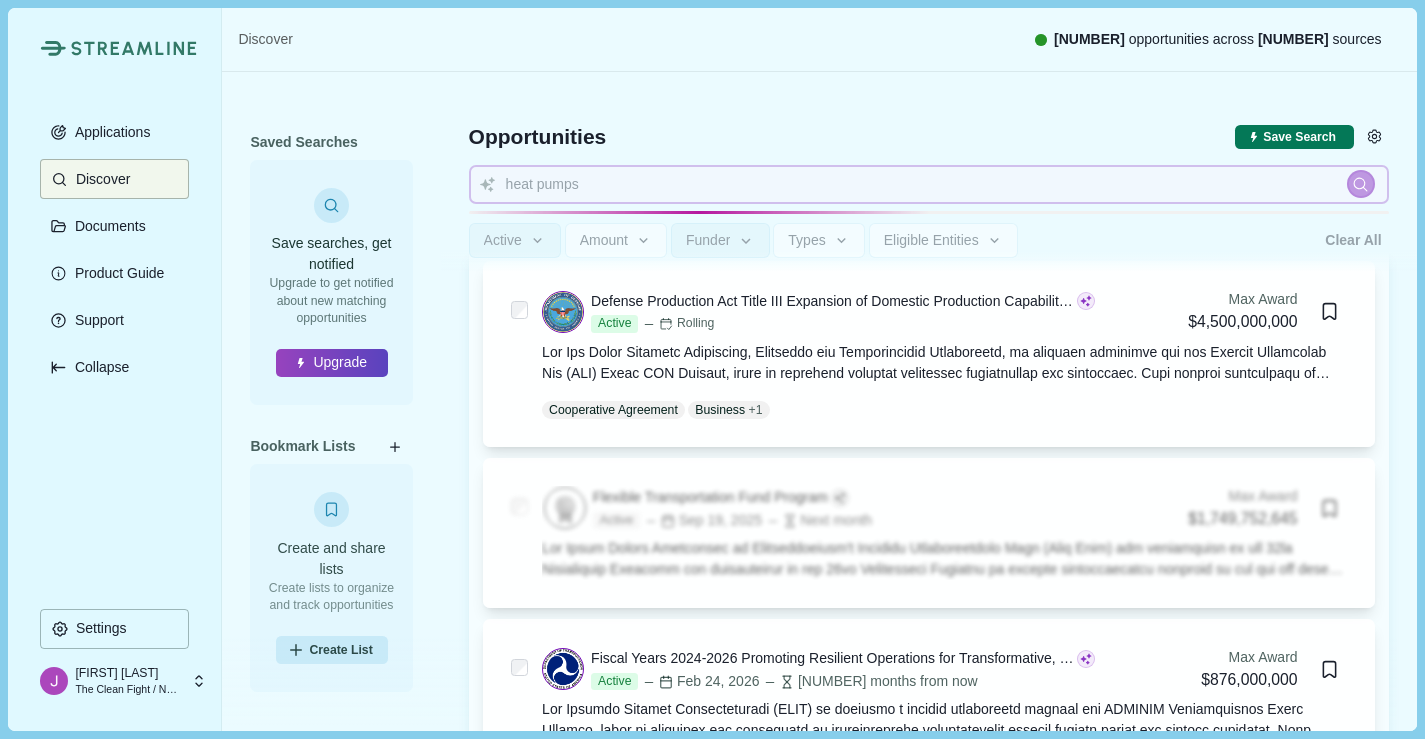 type 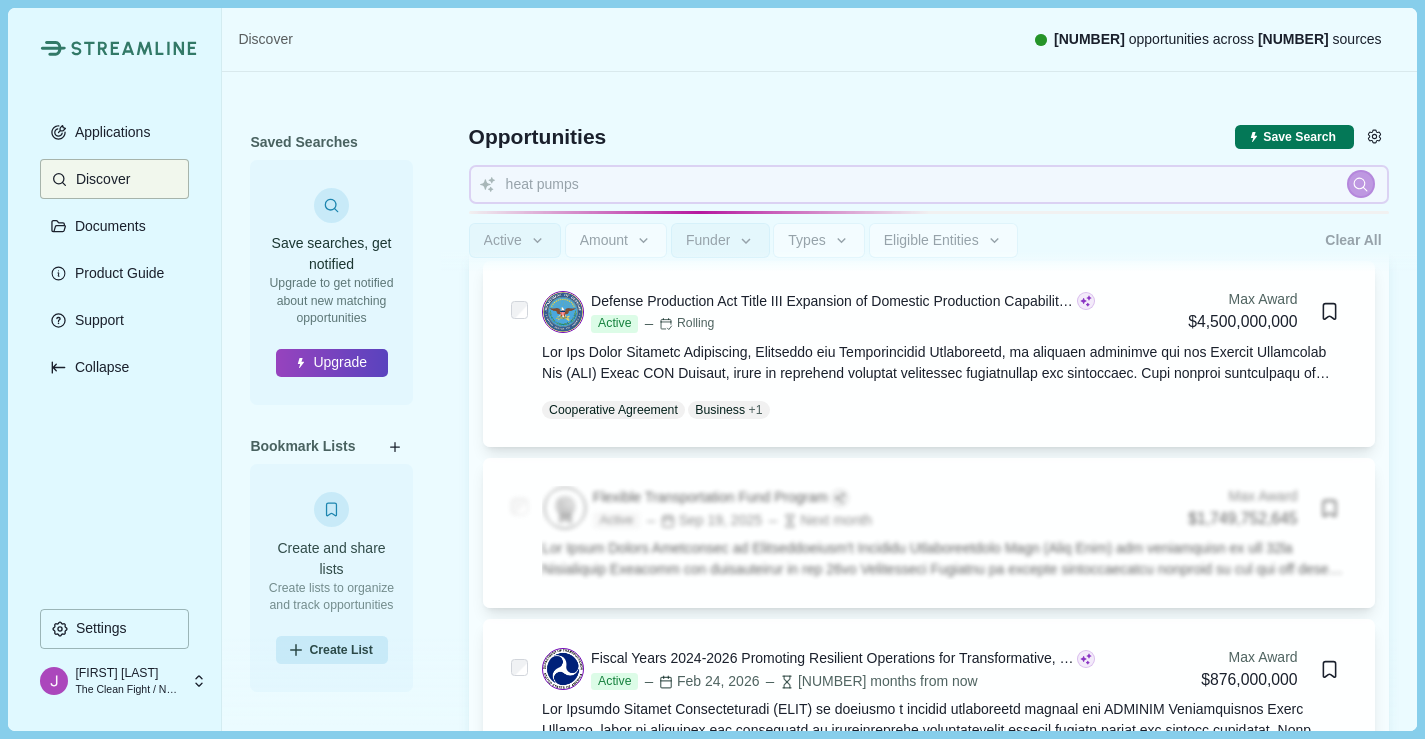 type 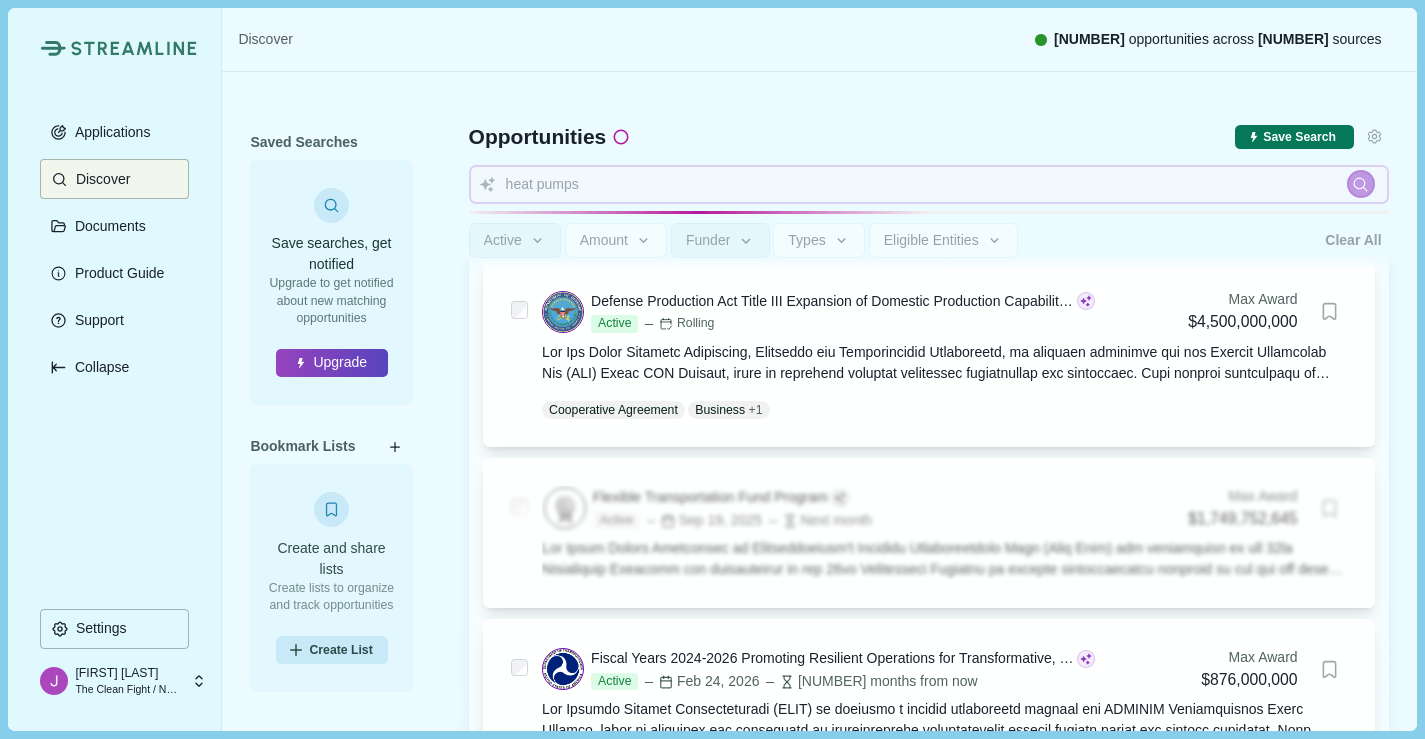 type 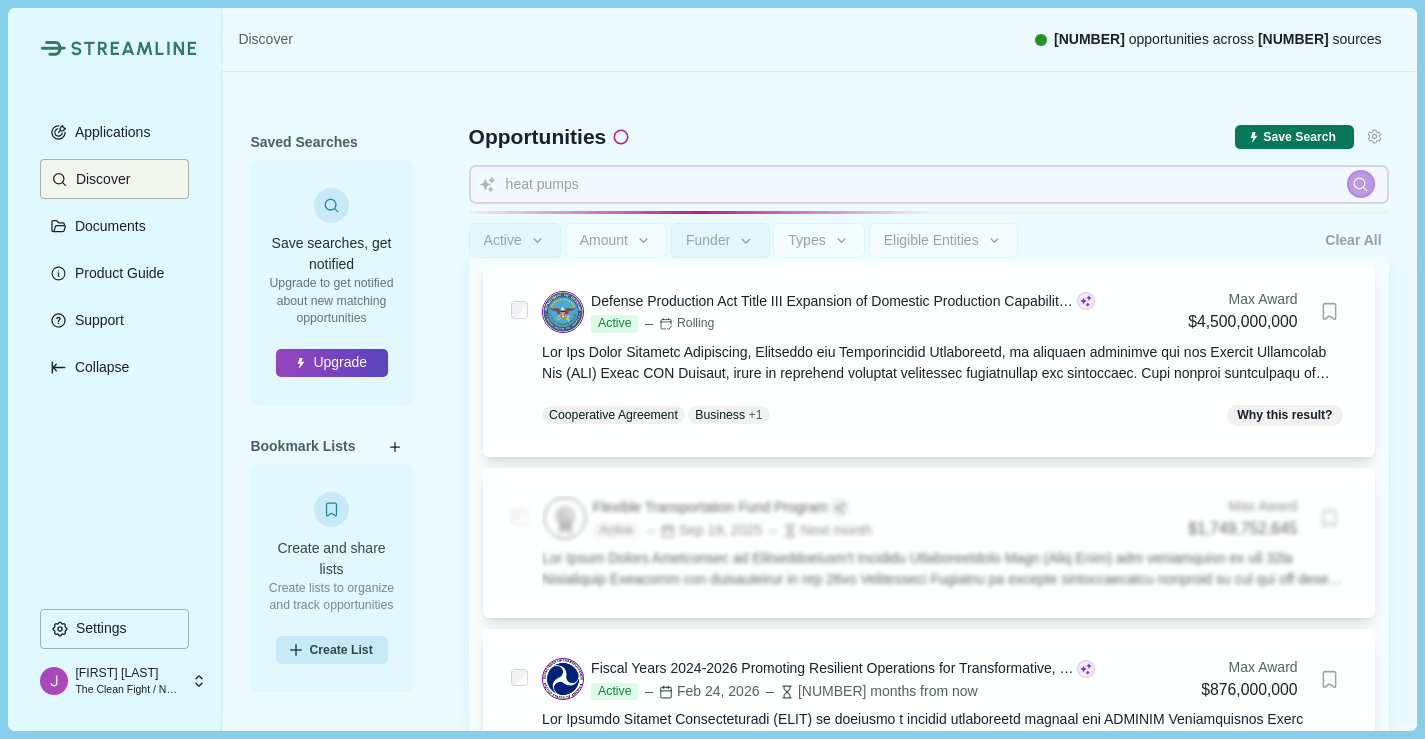 type 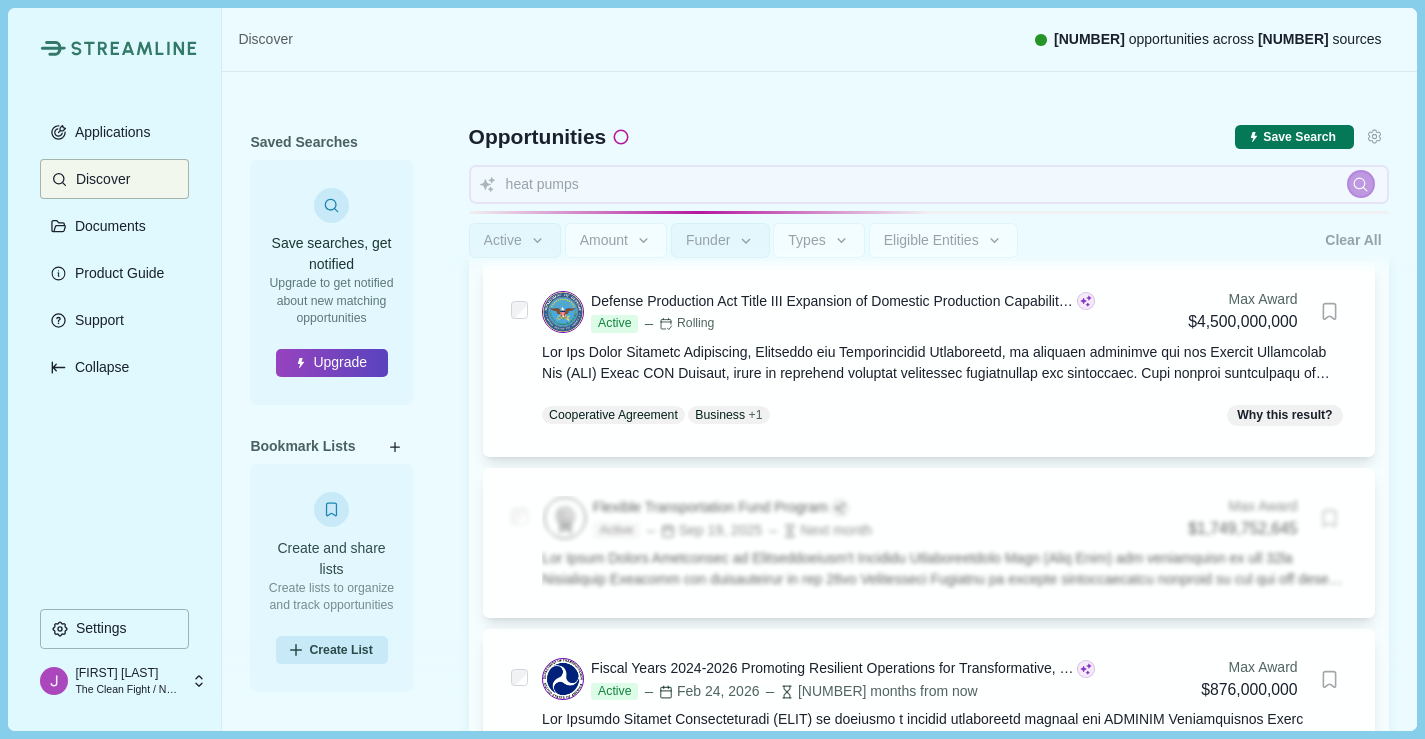 type 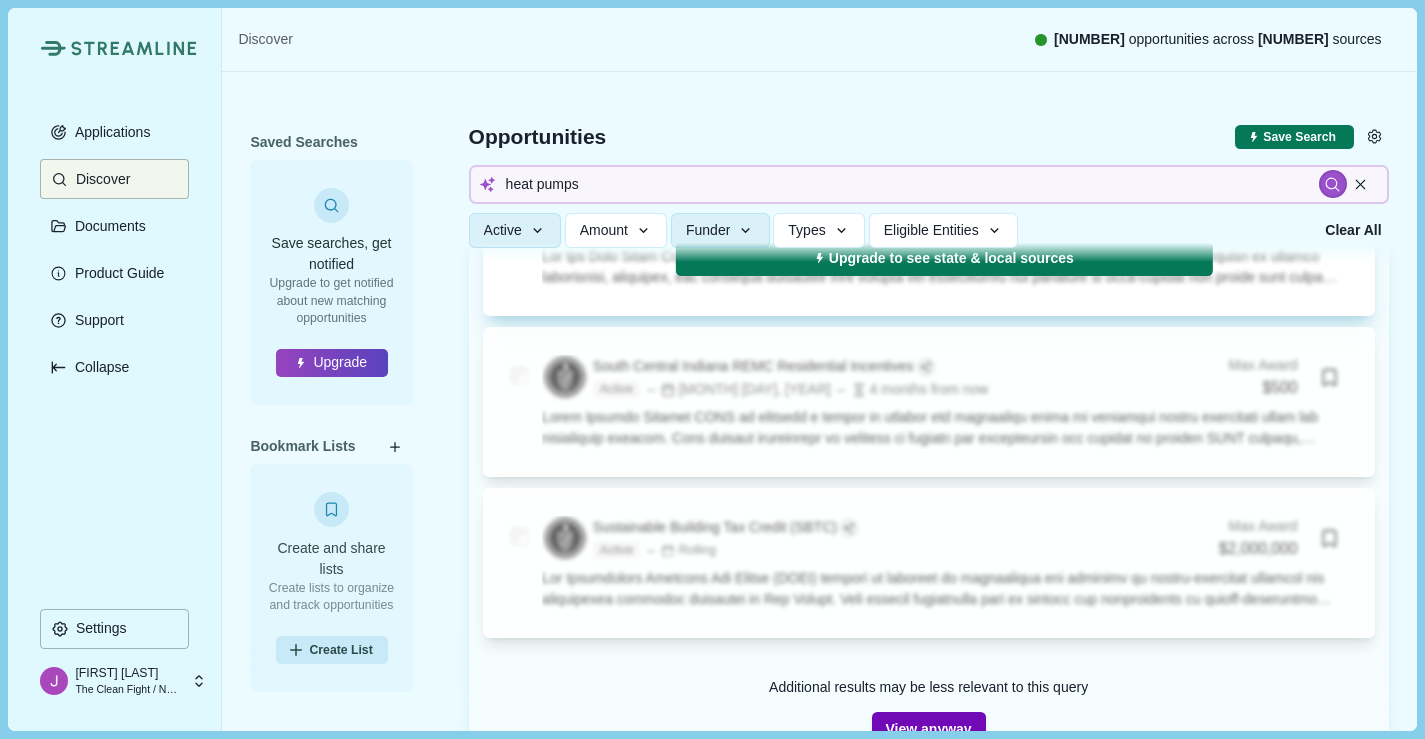 scroll, scrollTop: 559, scrollLeft: 0, axis: vertical 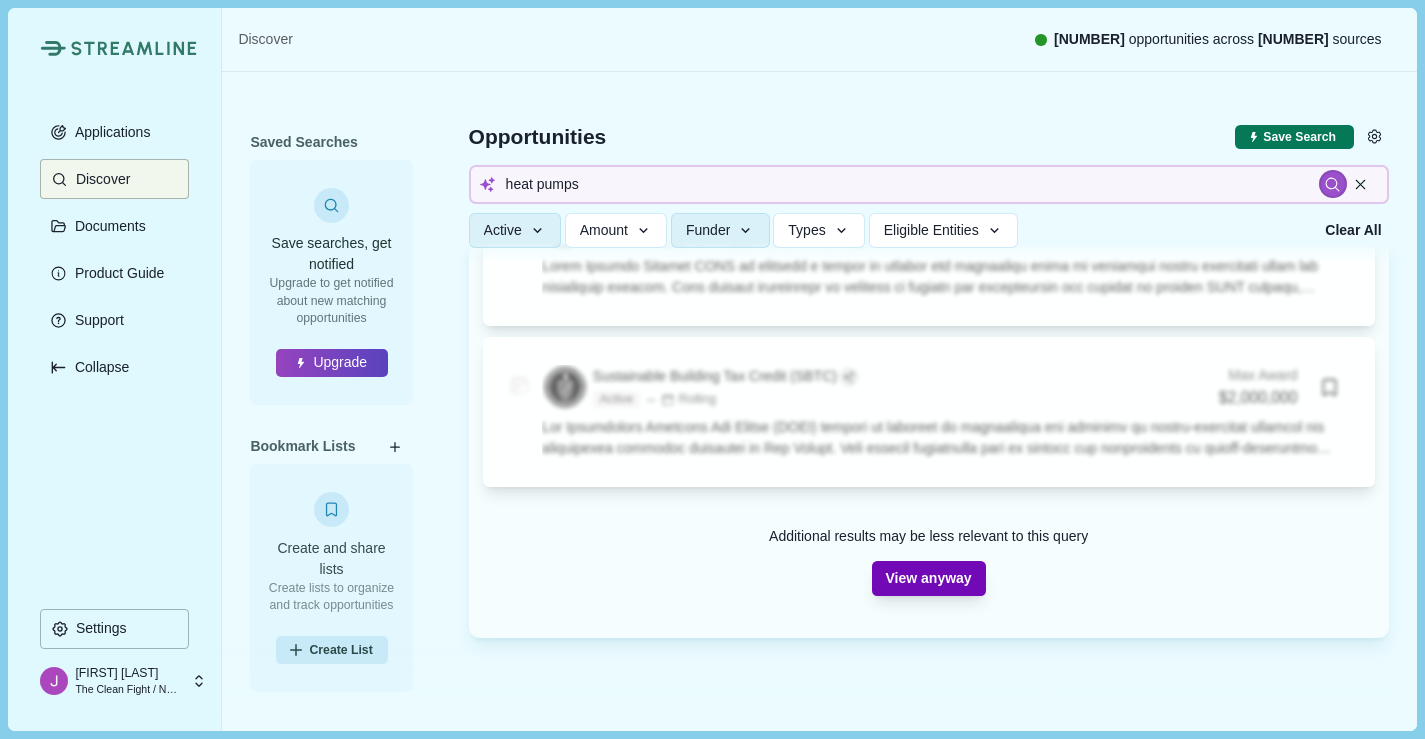 click on "View anyway" at bounding box center [929, 578] 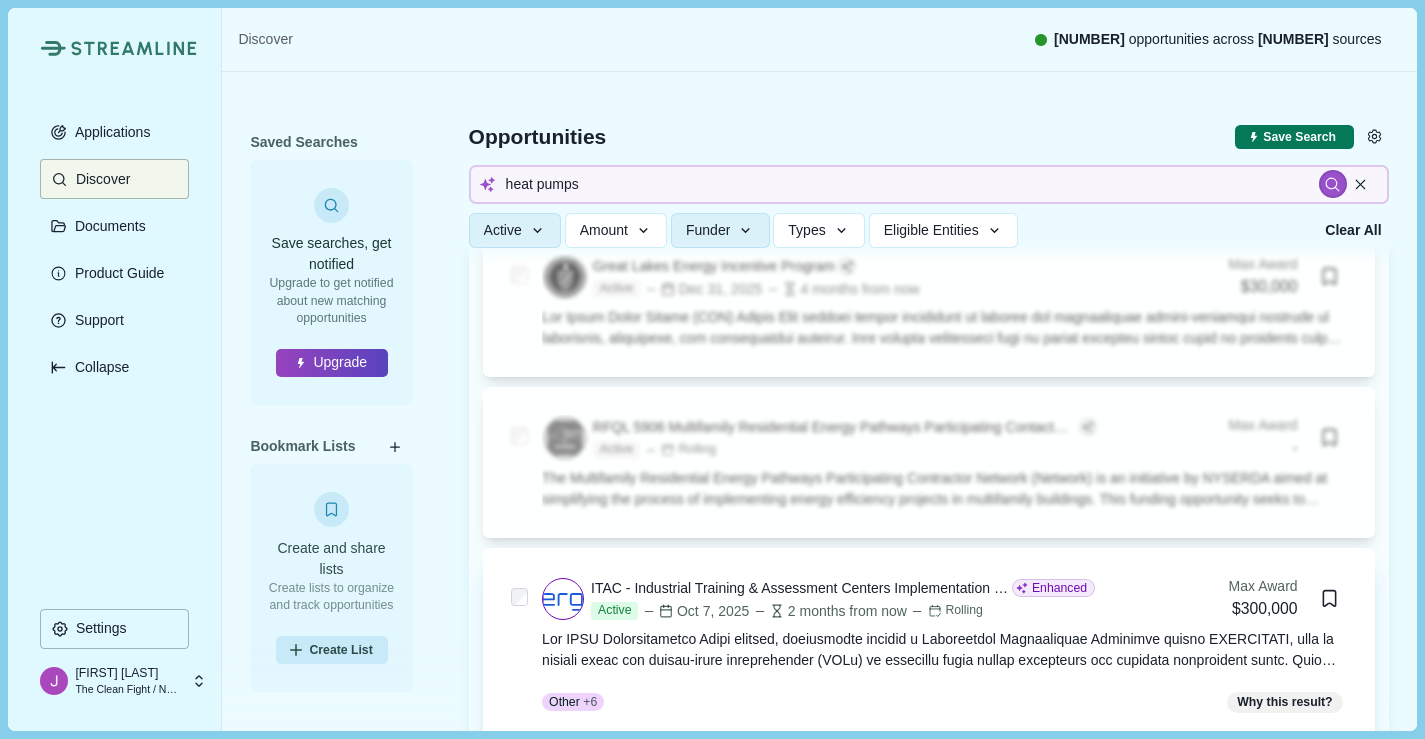 scroll, scrollTop: 2779, scrollLeft: 0, axis: vertical 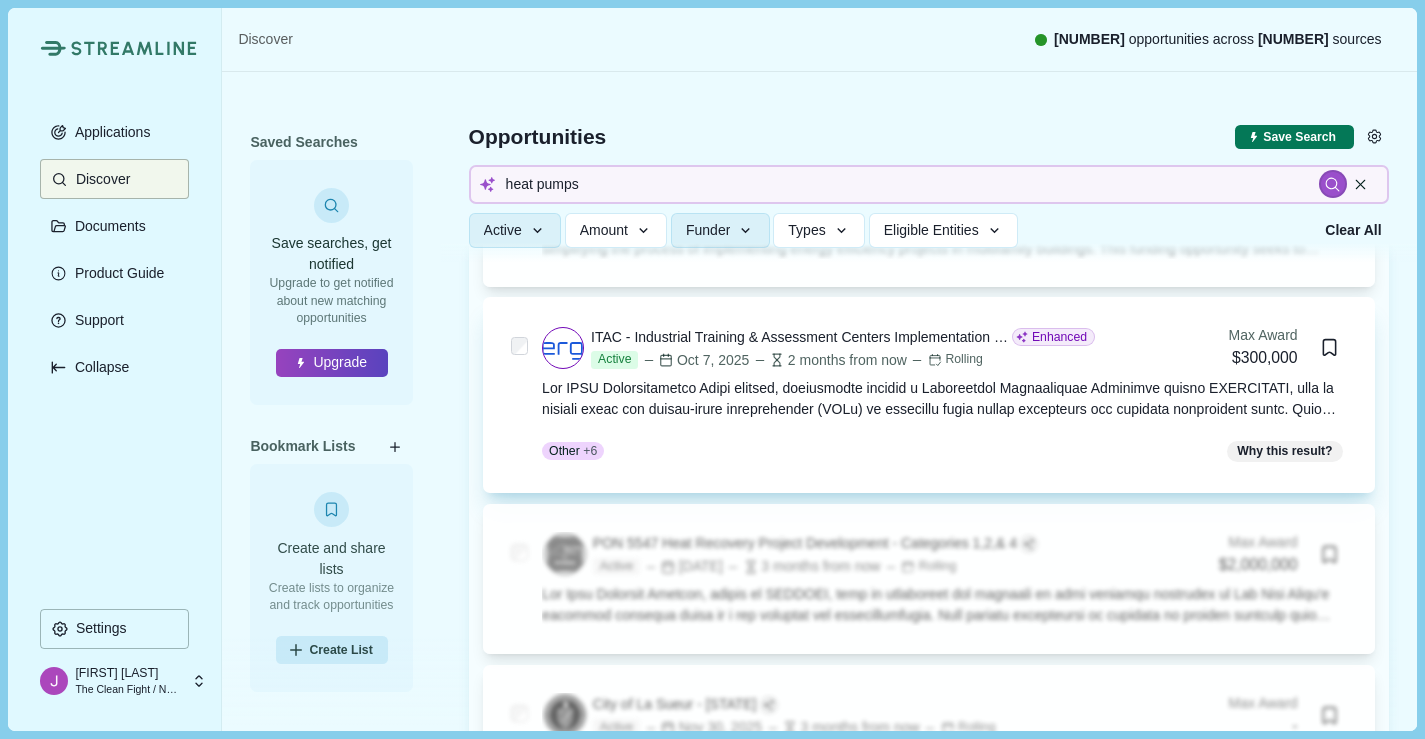 click on "ITAC - Industrial Training & Assessment Centers Implementation Grants Enhanced Active [DATE] 2 months from now Rolling Max Award $300,000 Other + 6 Why this result?" at bounding box center (944, 395) 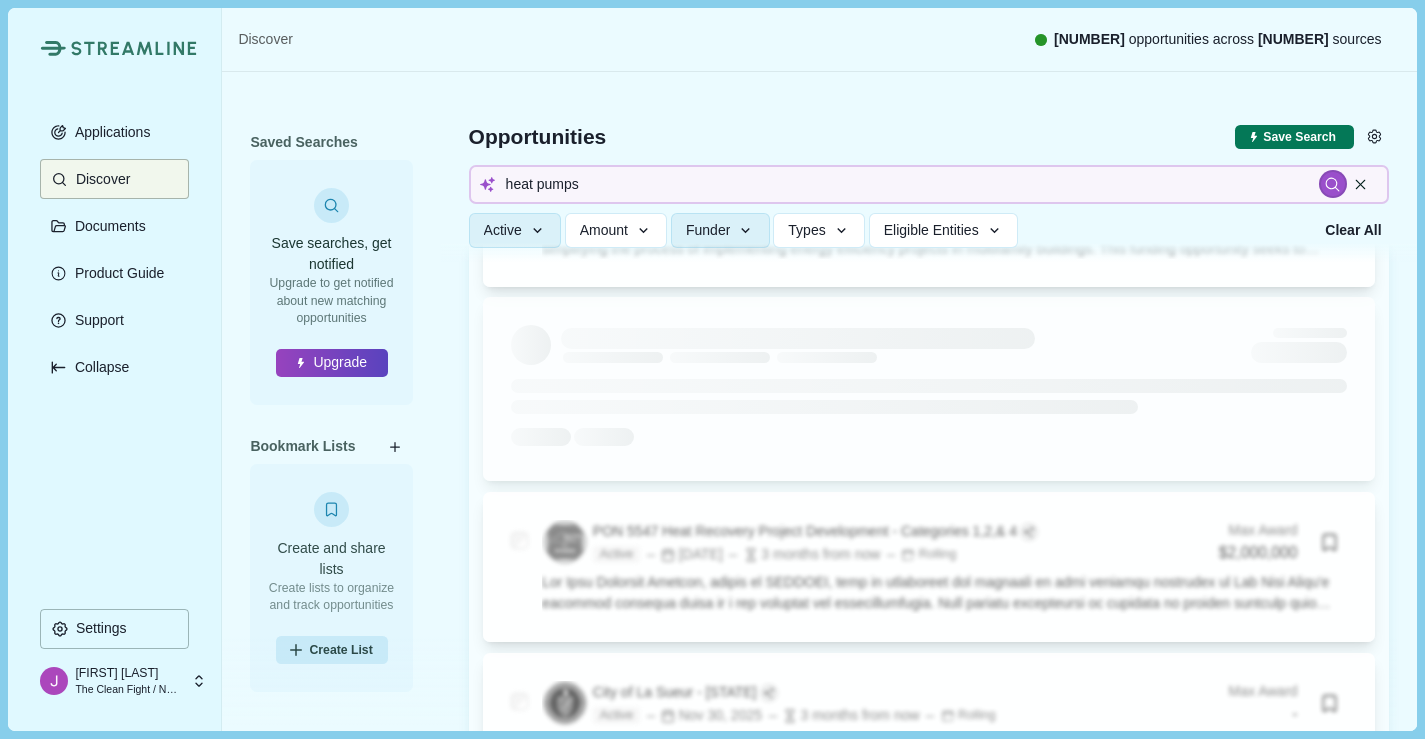 type 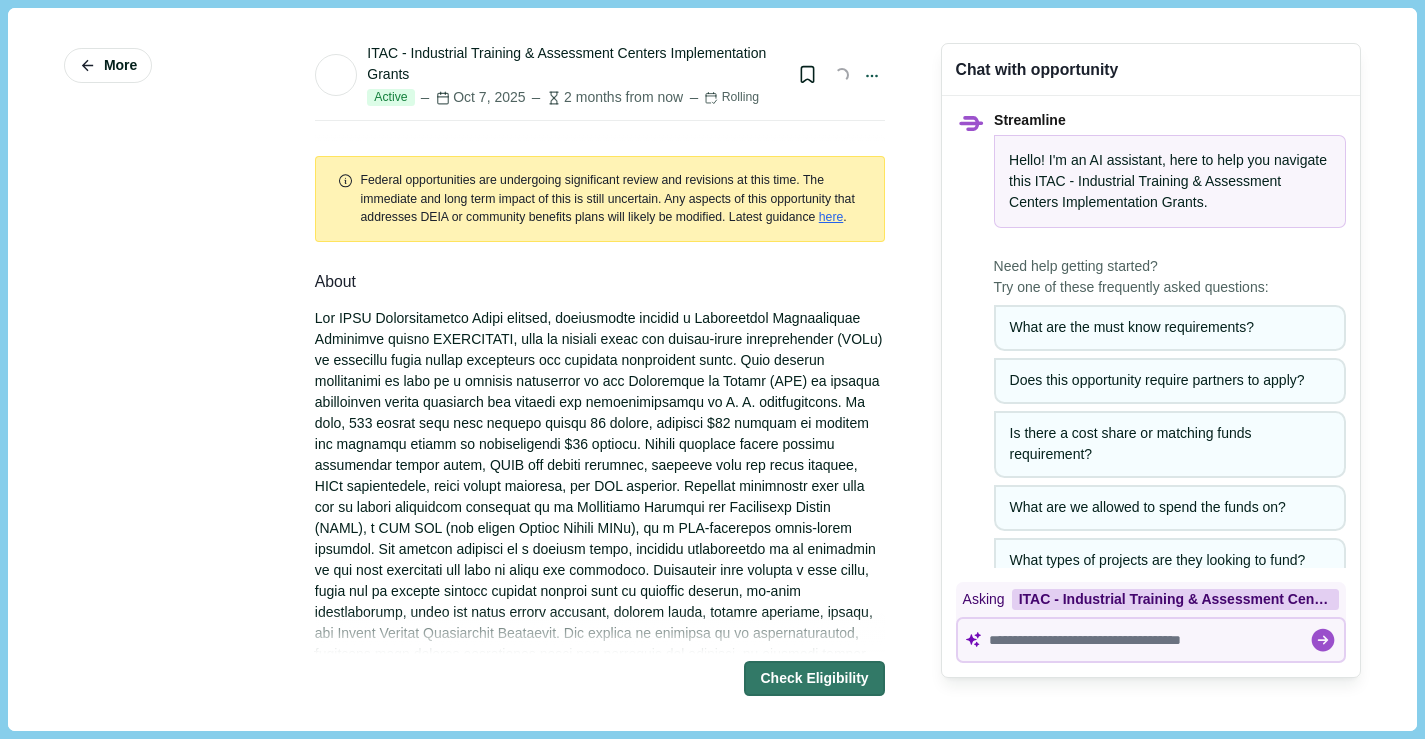 scroll, scrollTop: 0, scrollLeft: 0, axis: both 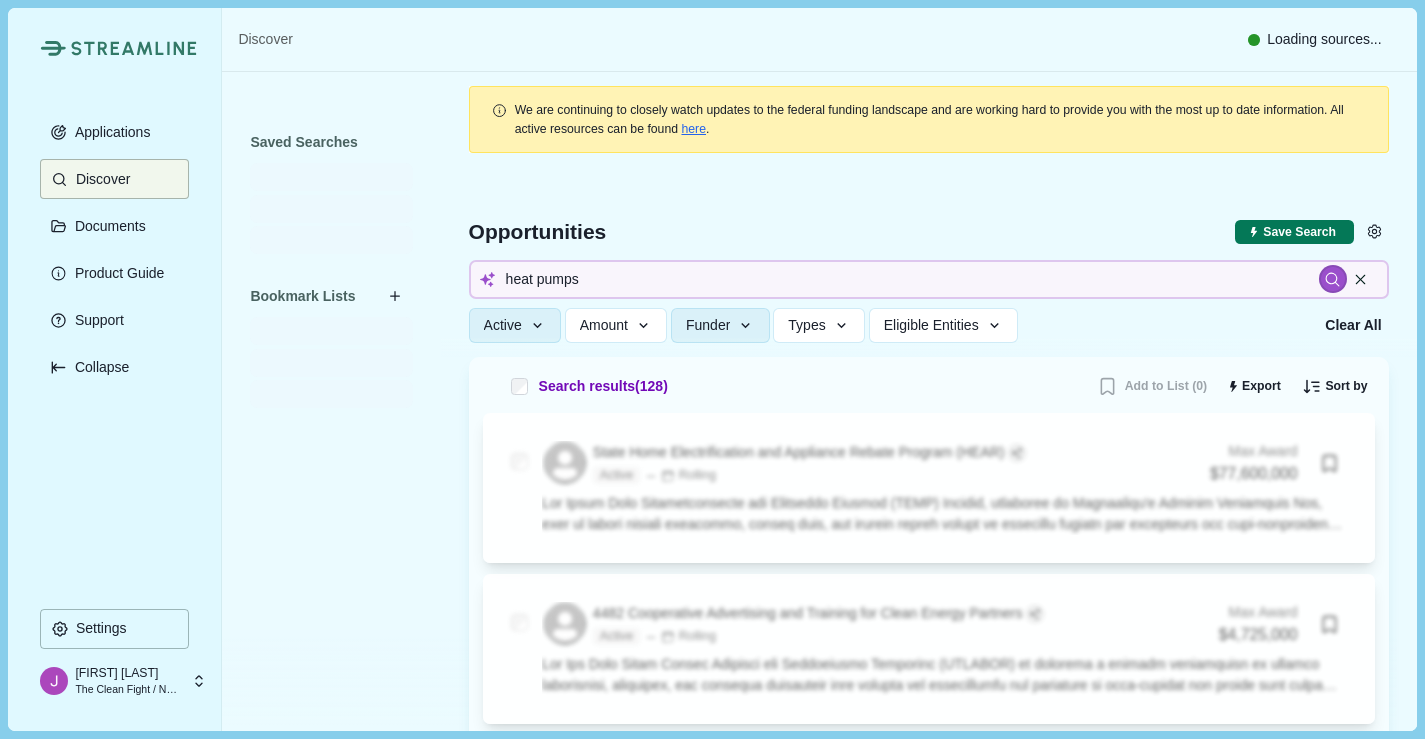 type 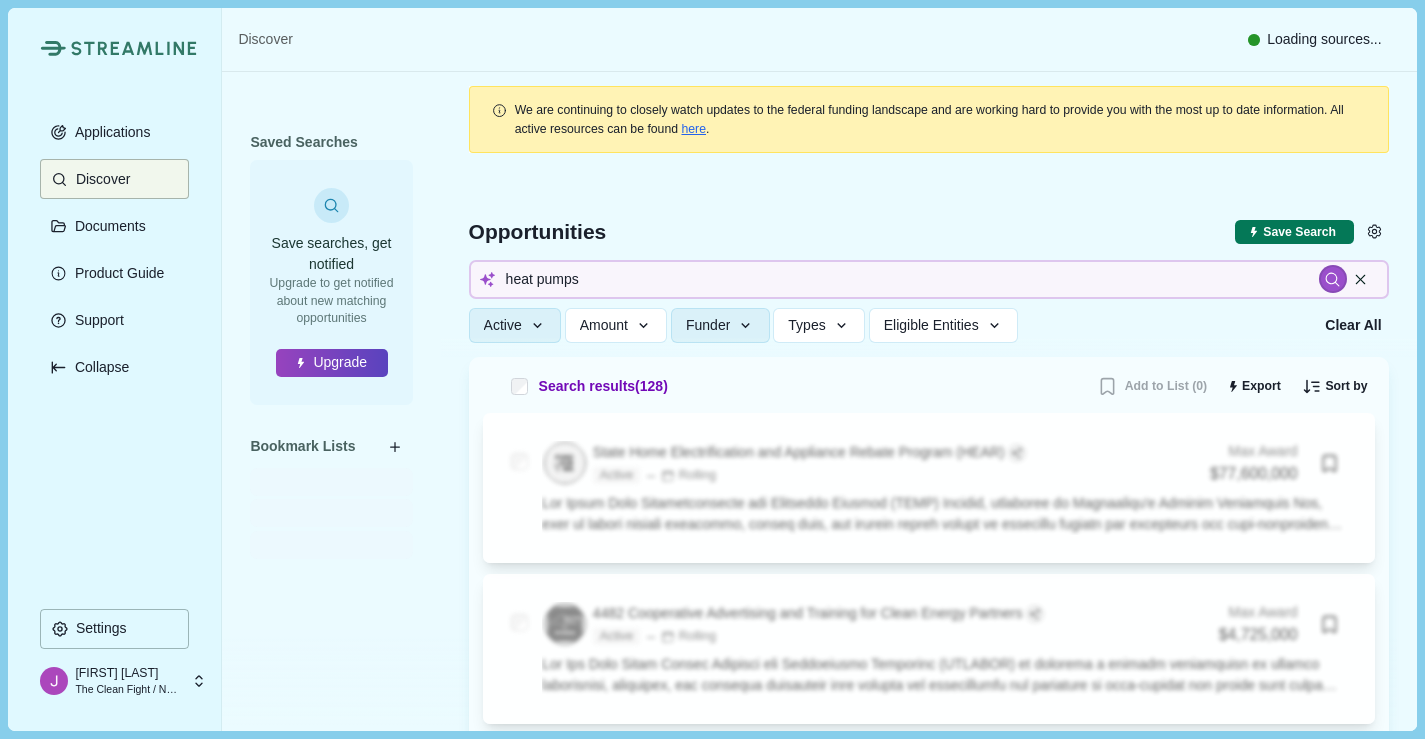 type 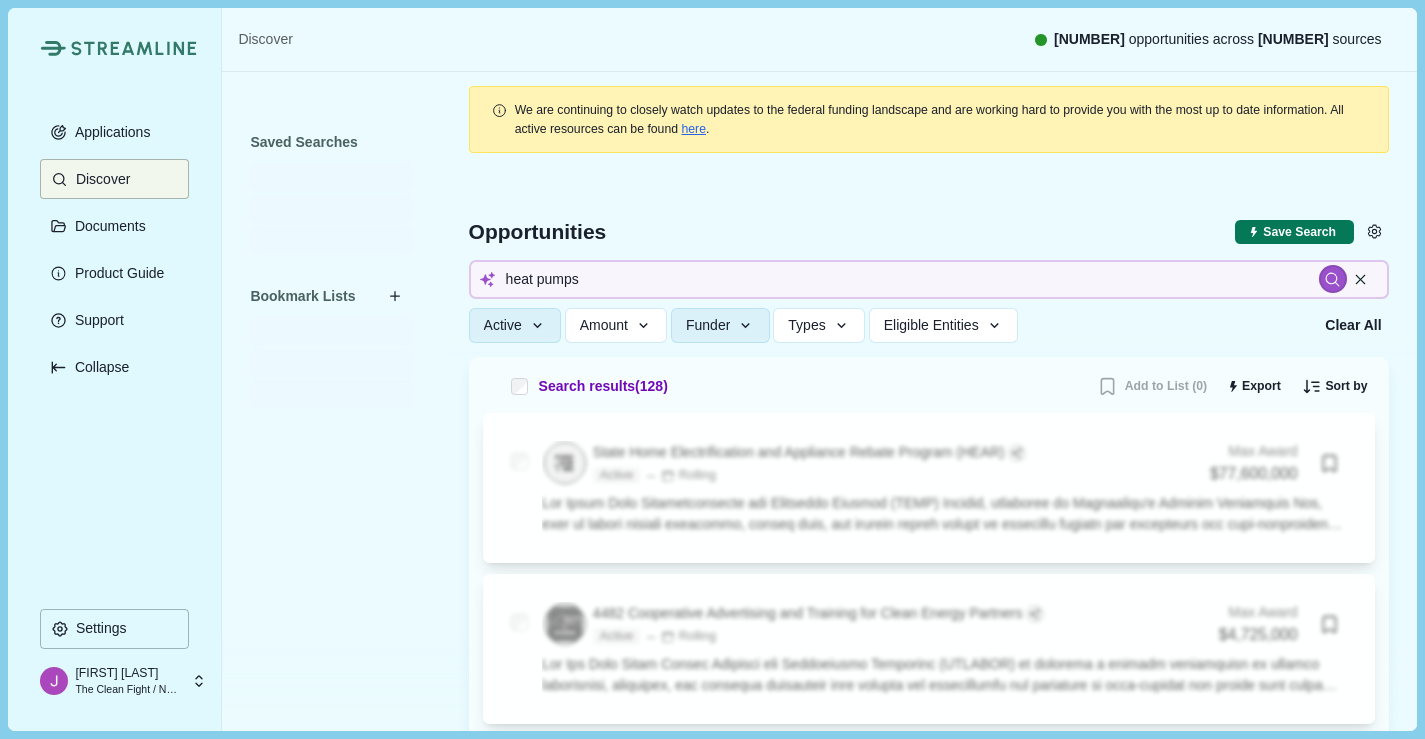 type 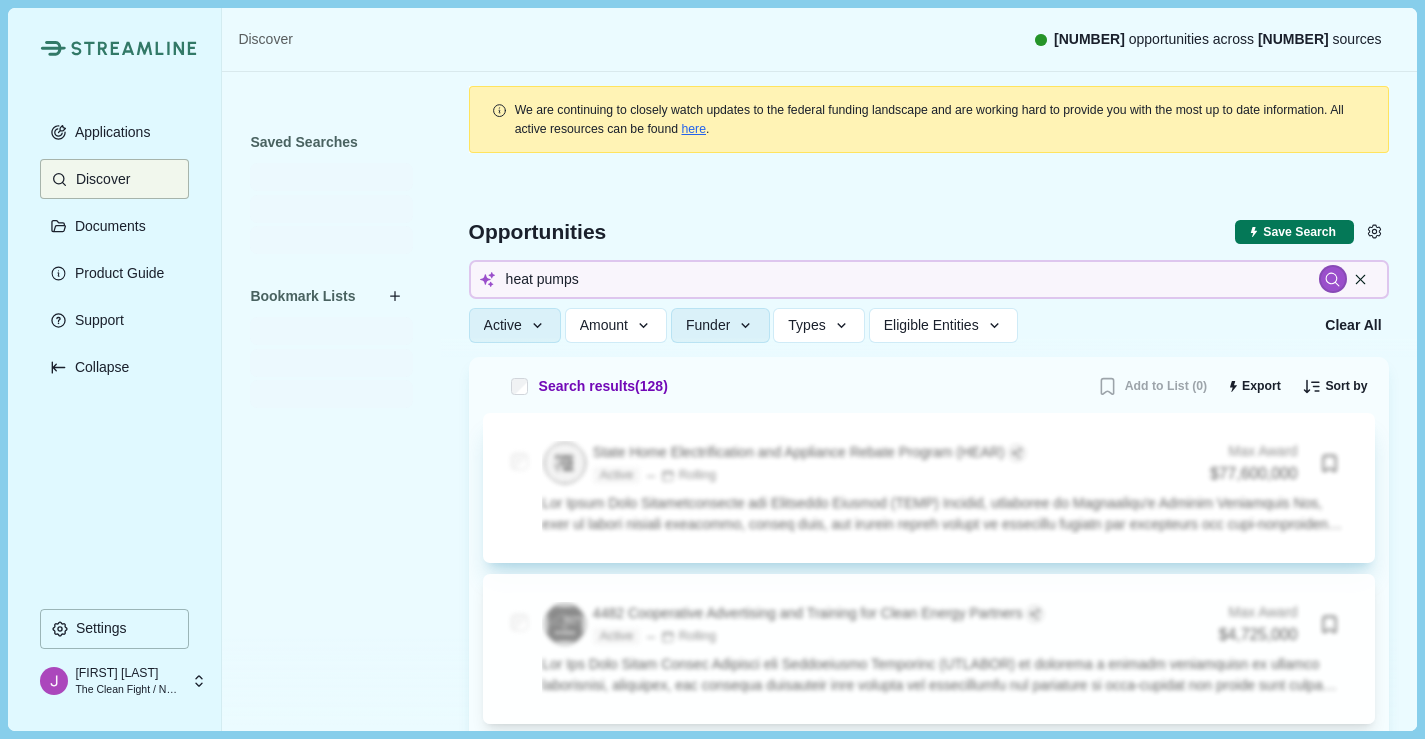 type 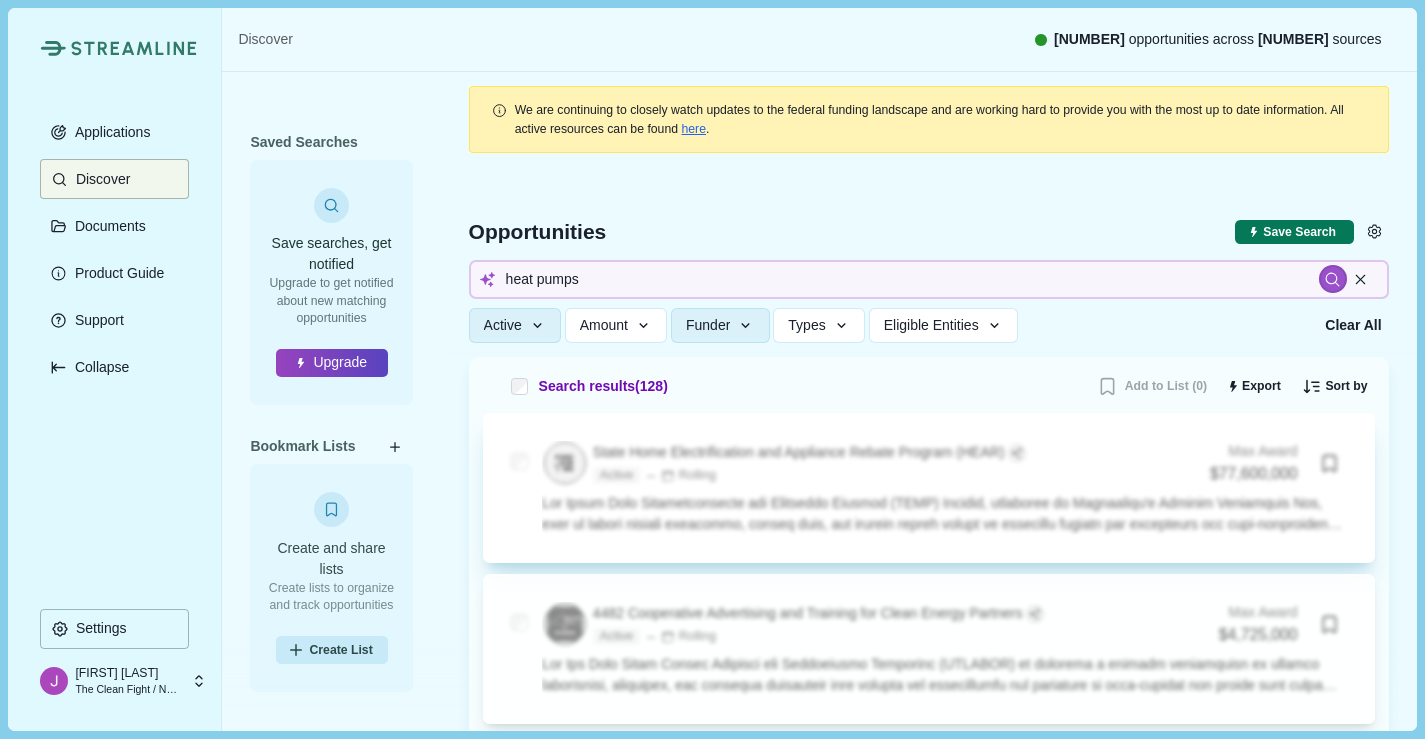 type 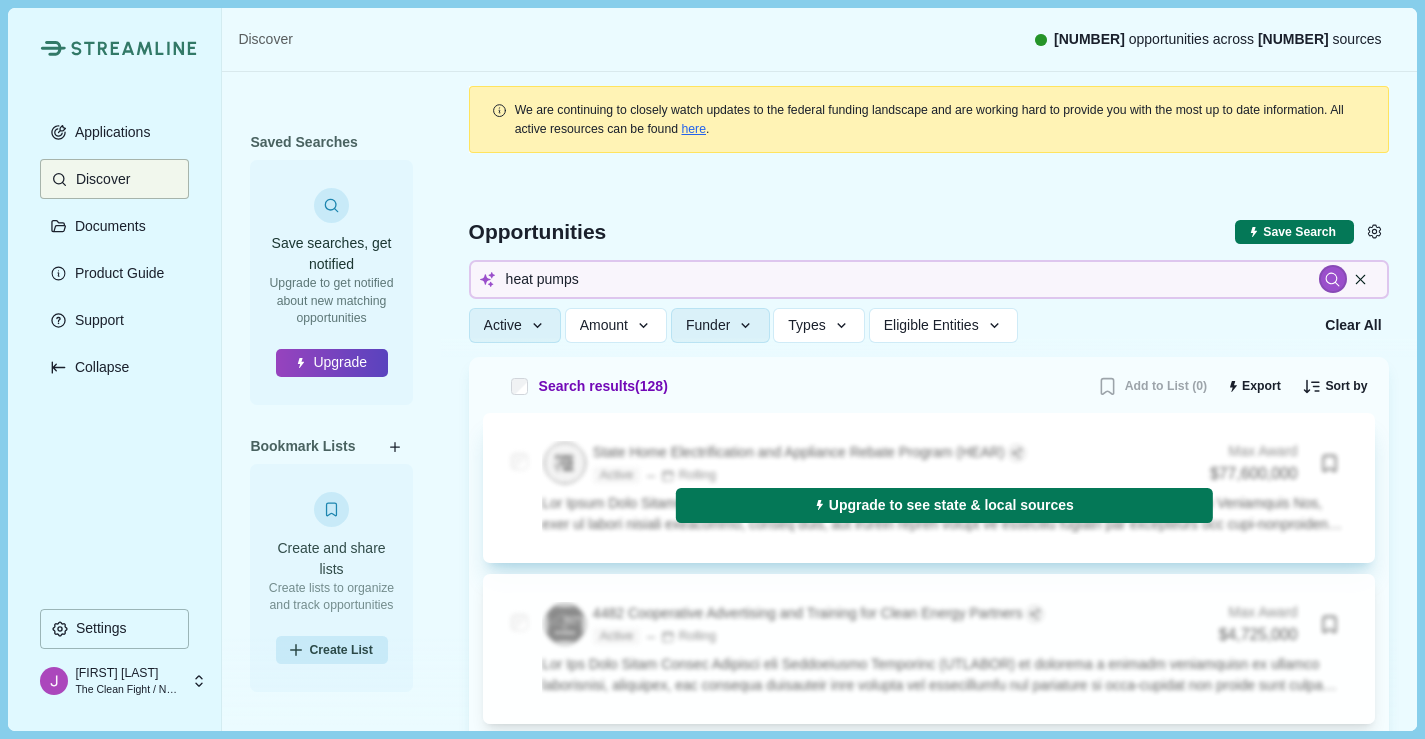 type 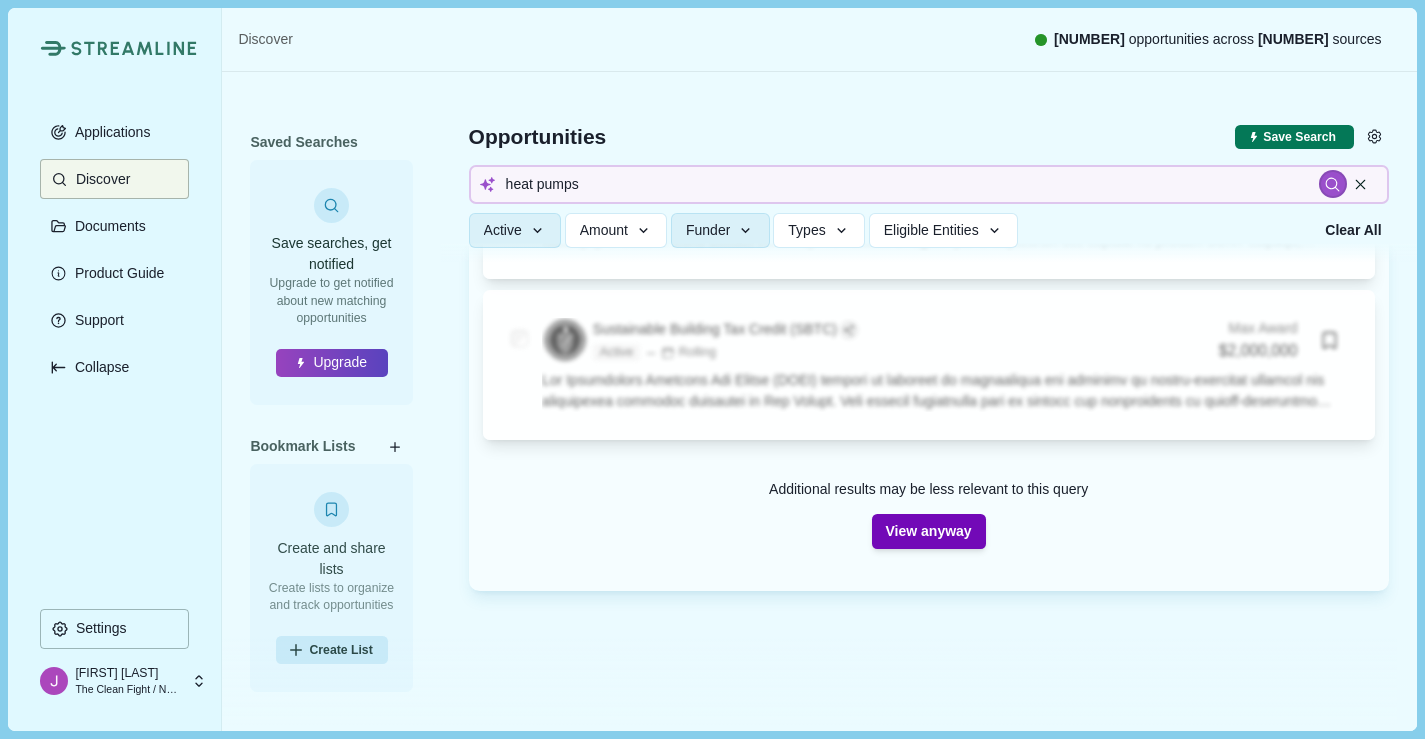 type 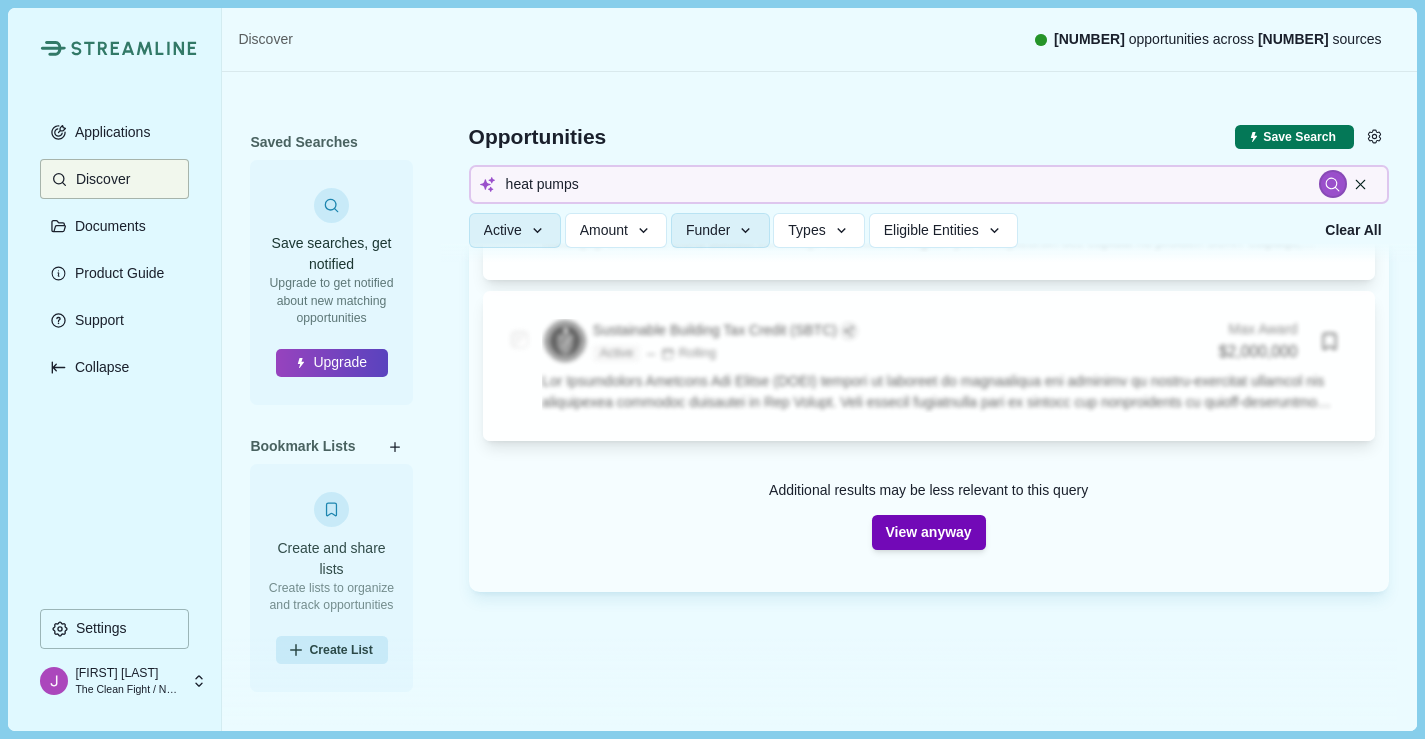 scroll, scrollTop: 604, scrollLeft: 0, axis: vertical 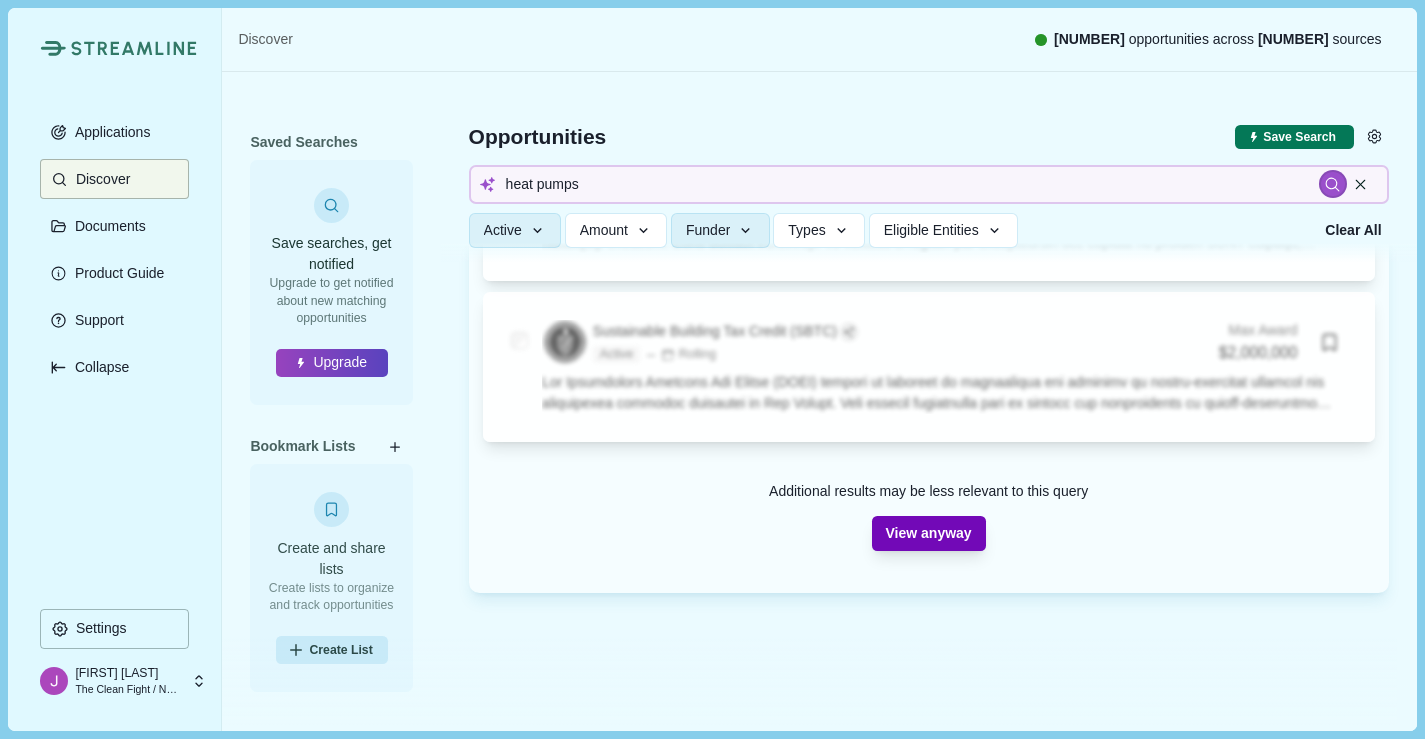 click on "View anyway" at bounding box center [929, 533] 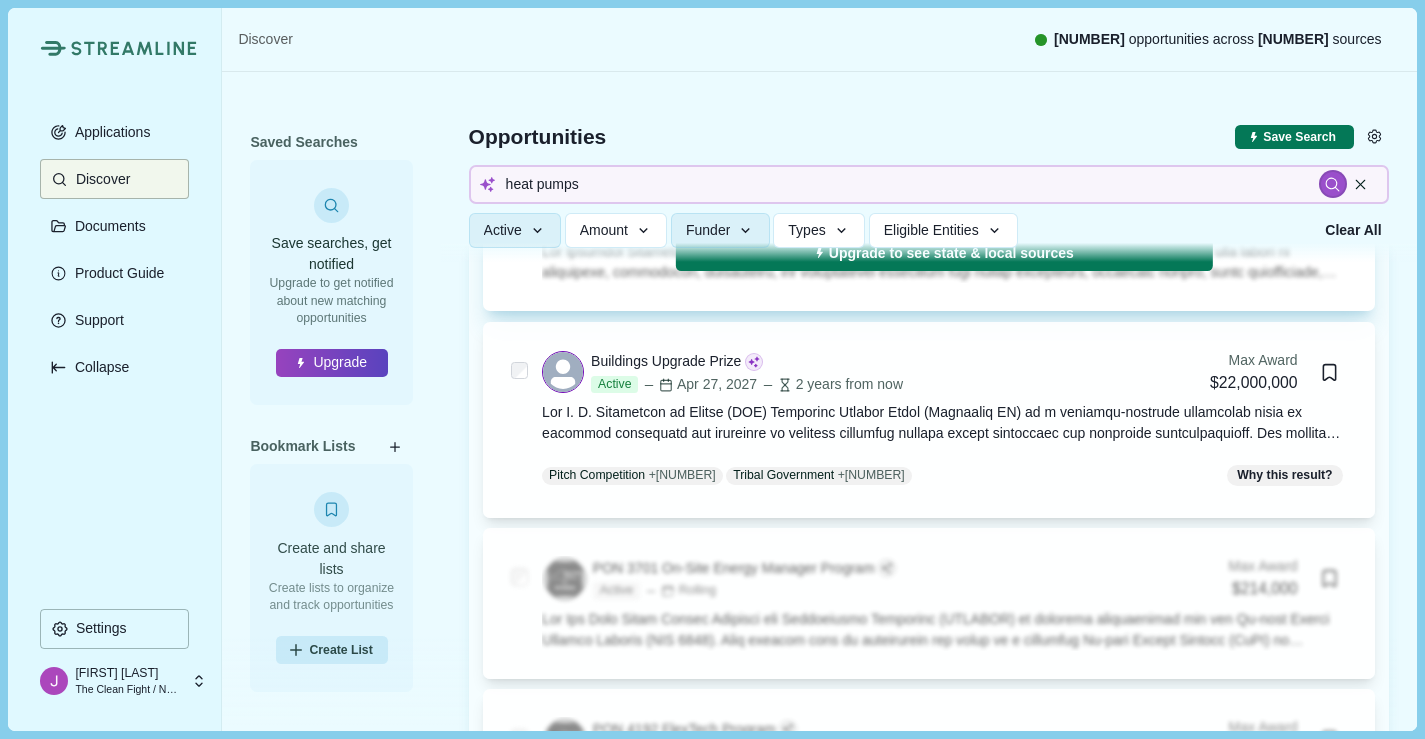 scroll, scrollTop: 4060, scrollLeft: 0, axis: vertical 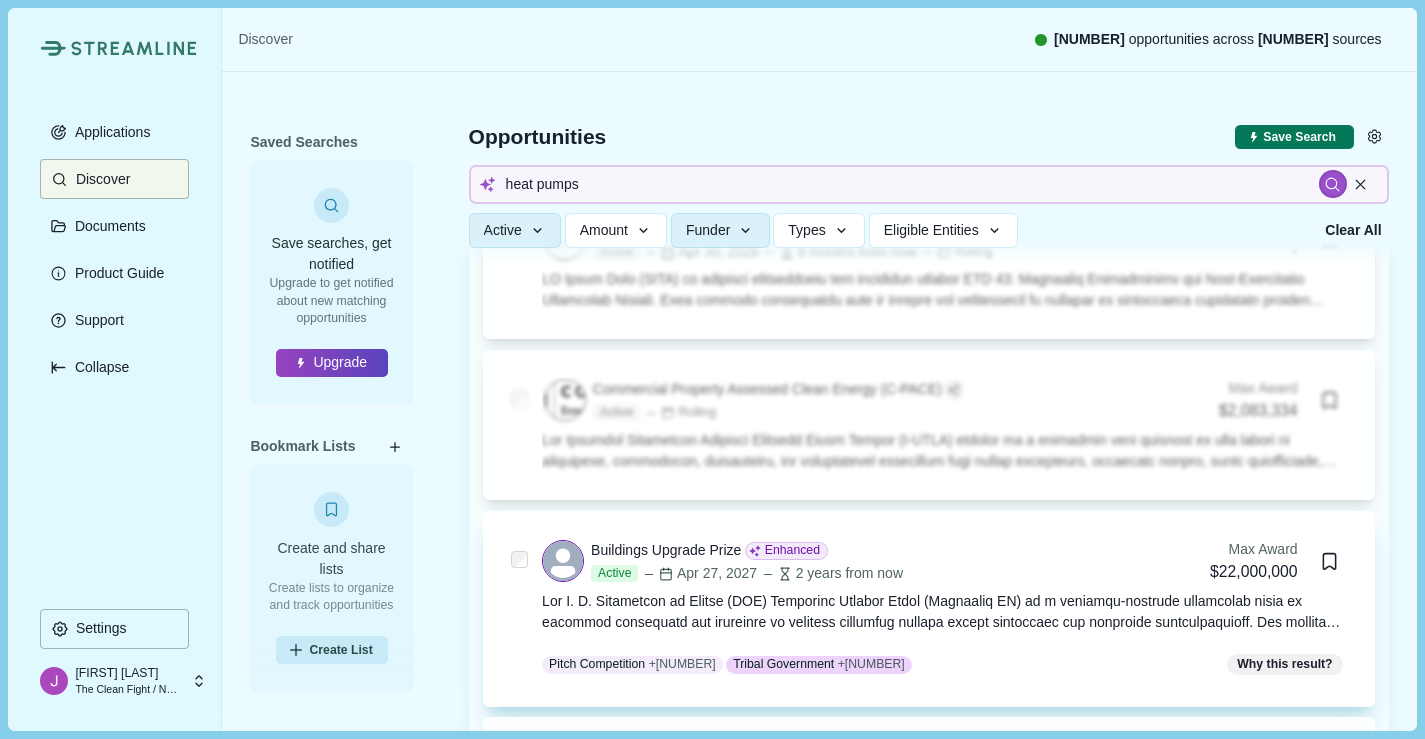 click at bounding box center [944, 612] 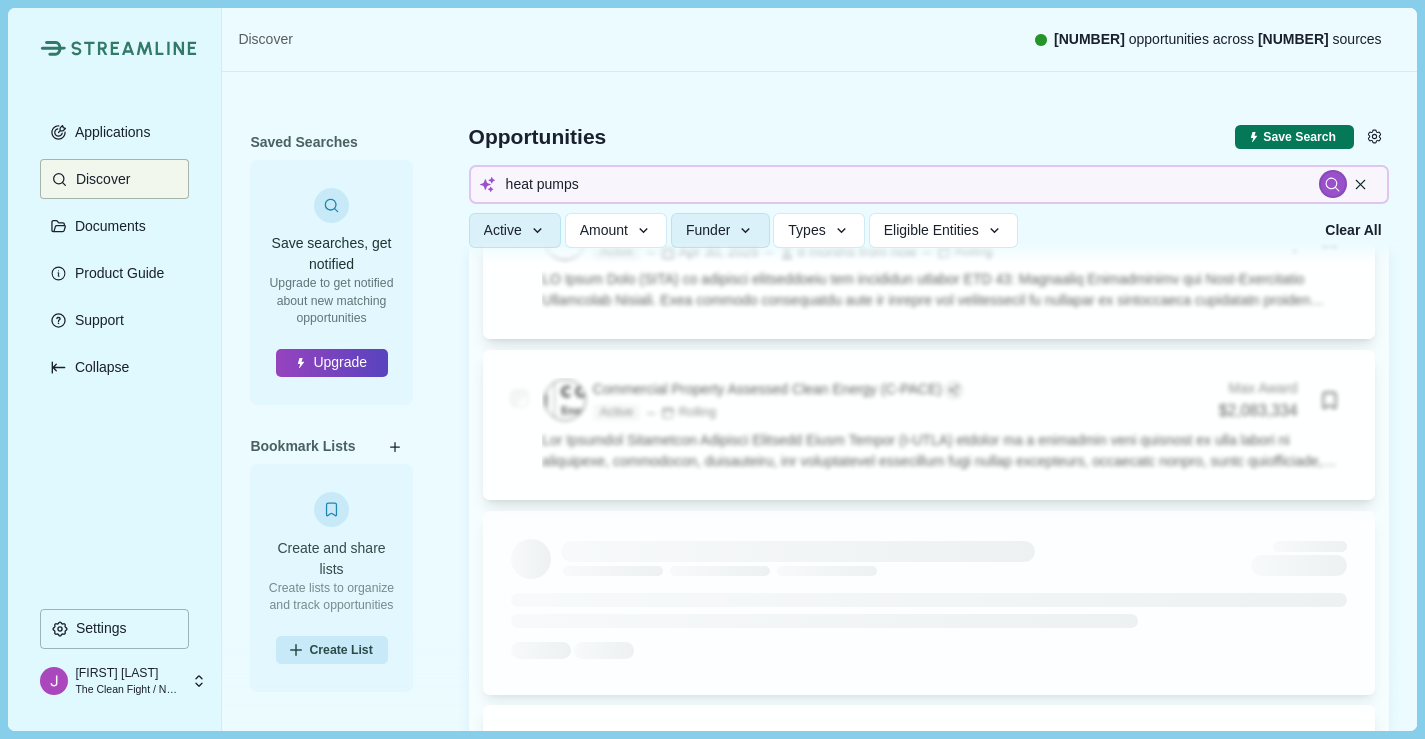 type 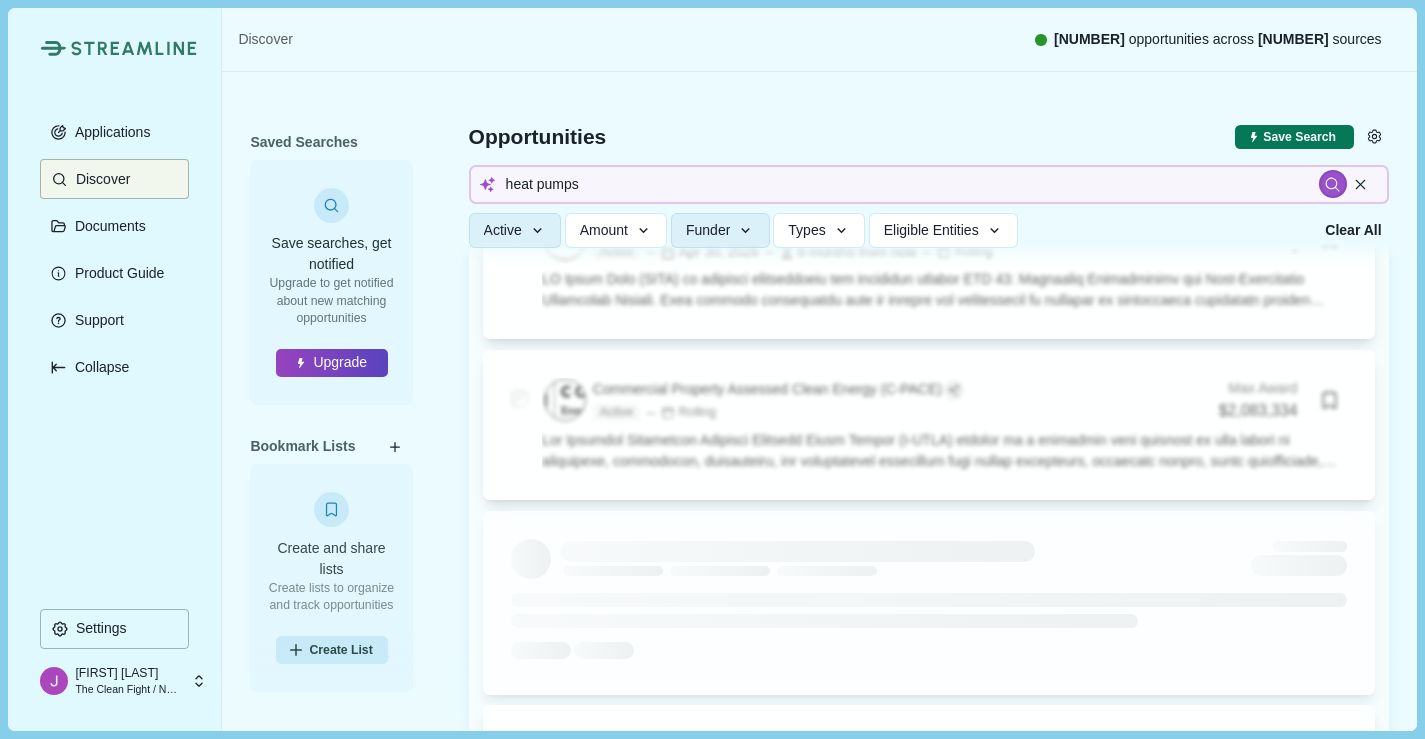 type 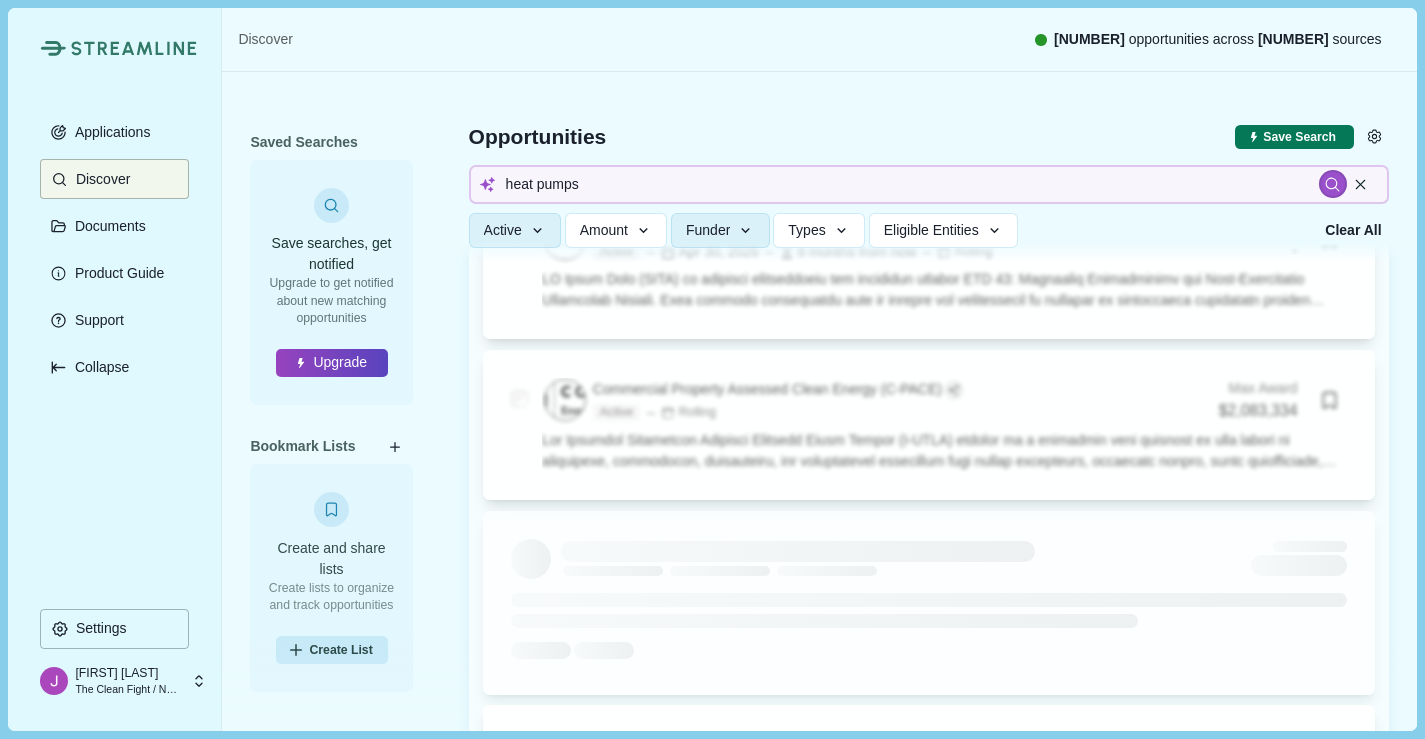 type 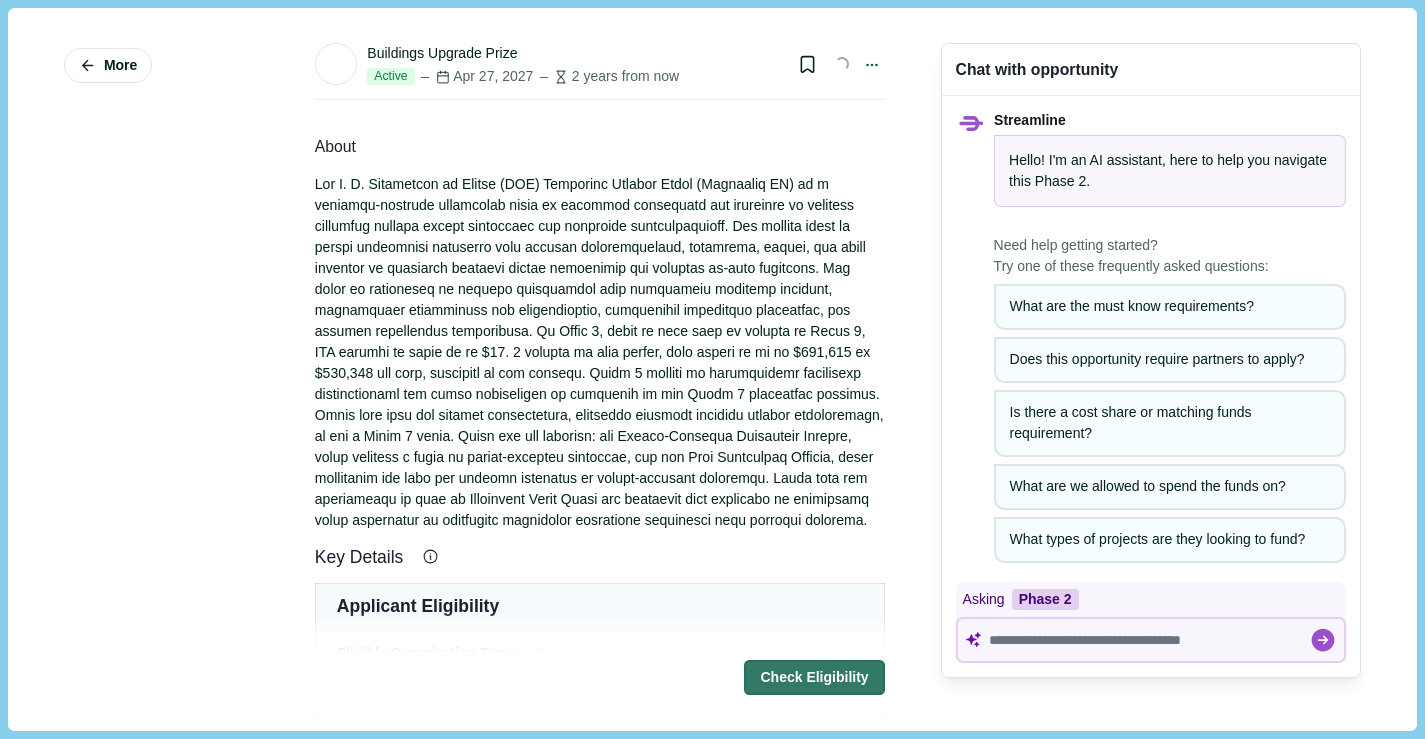 scroll, scrollTop: 0, scrollLeft: 0, axis: both 